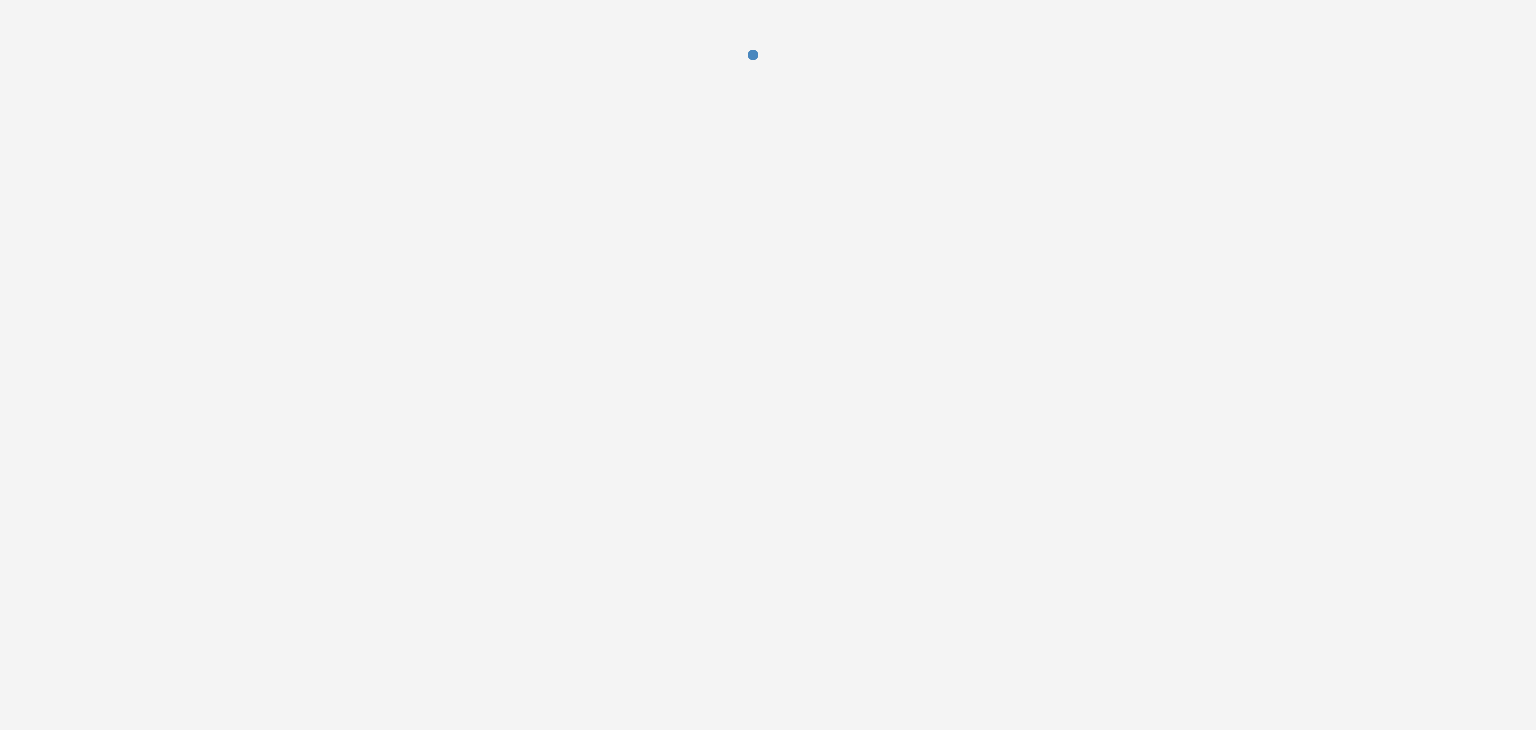 scroll, scrollTop: 0, scrollLeft: 0, axis: both 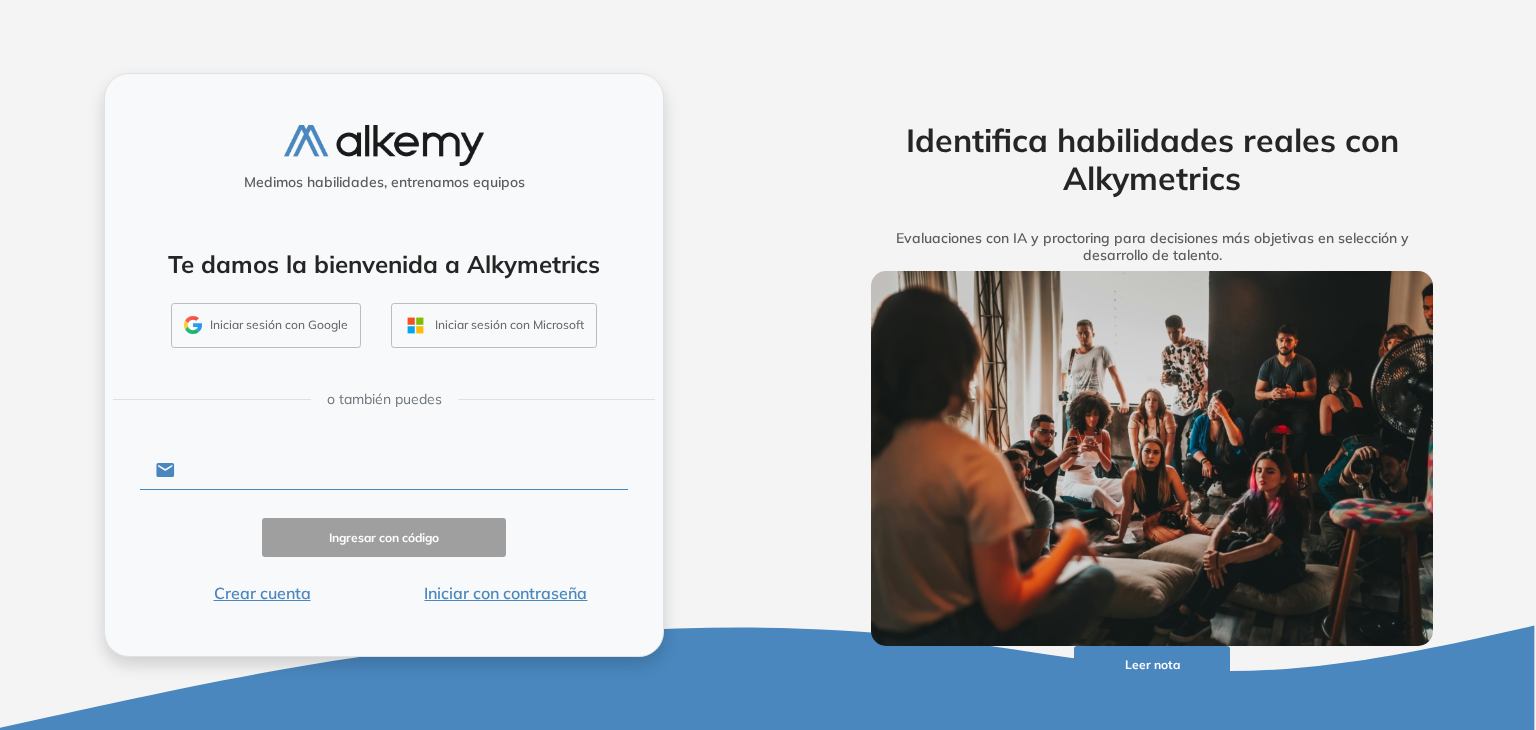 click at bounding box center (401, 470) 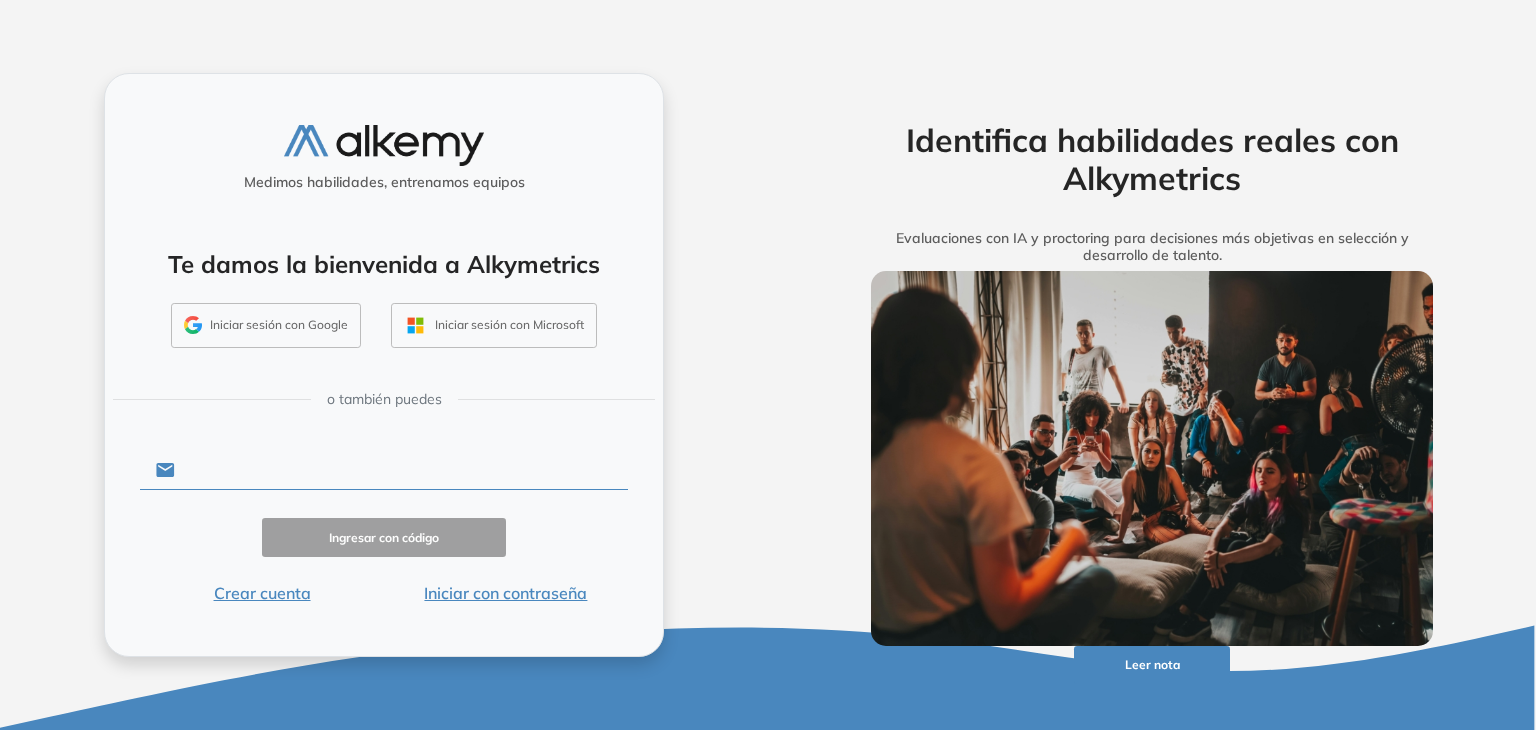type on "**********" 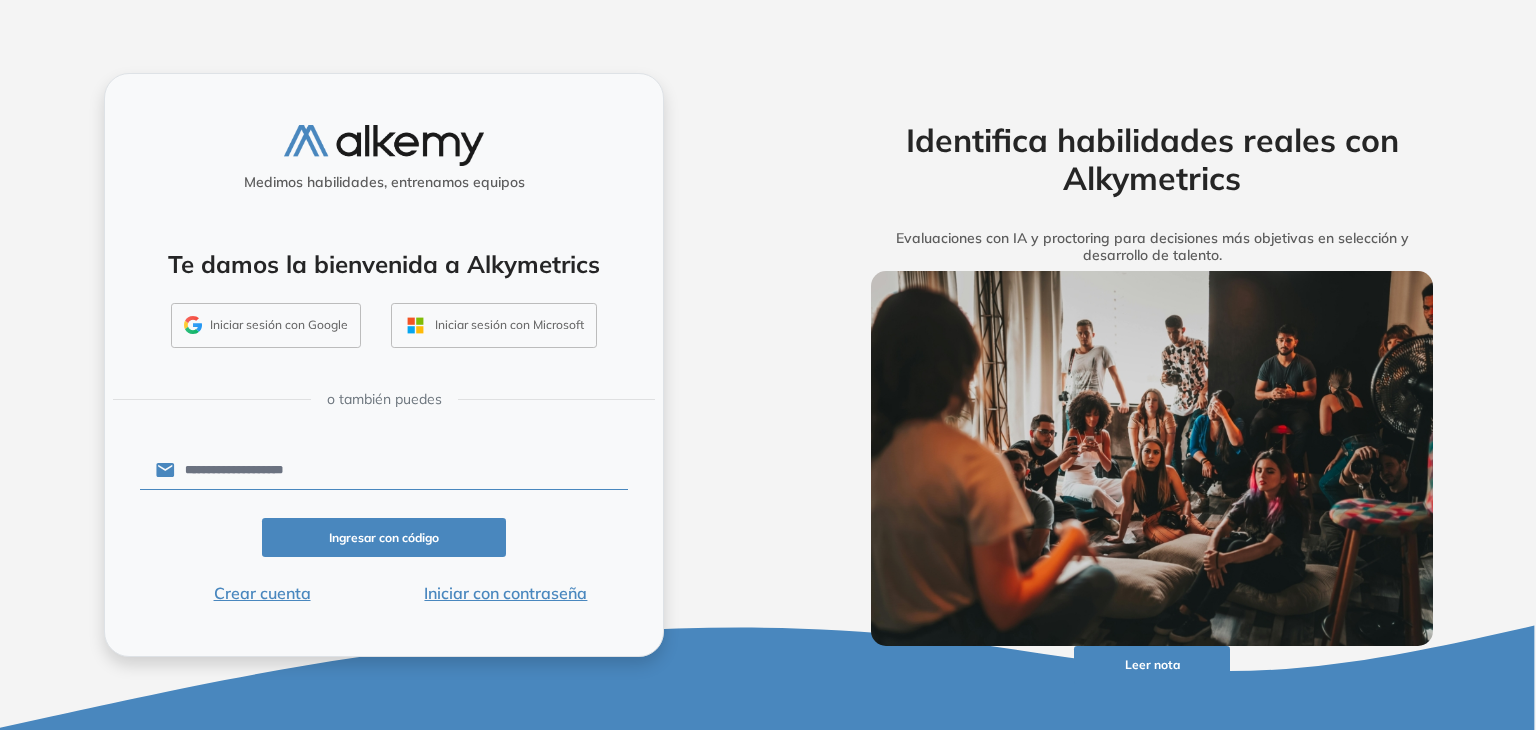drag, startPoint x: 328, startPoint y: 464, endPoint x: 164, endPoint y: 439, distance: 165.89455 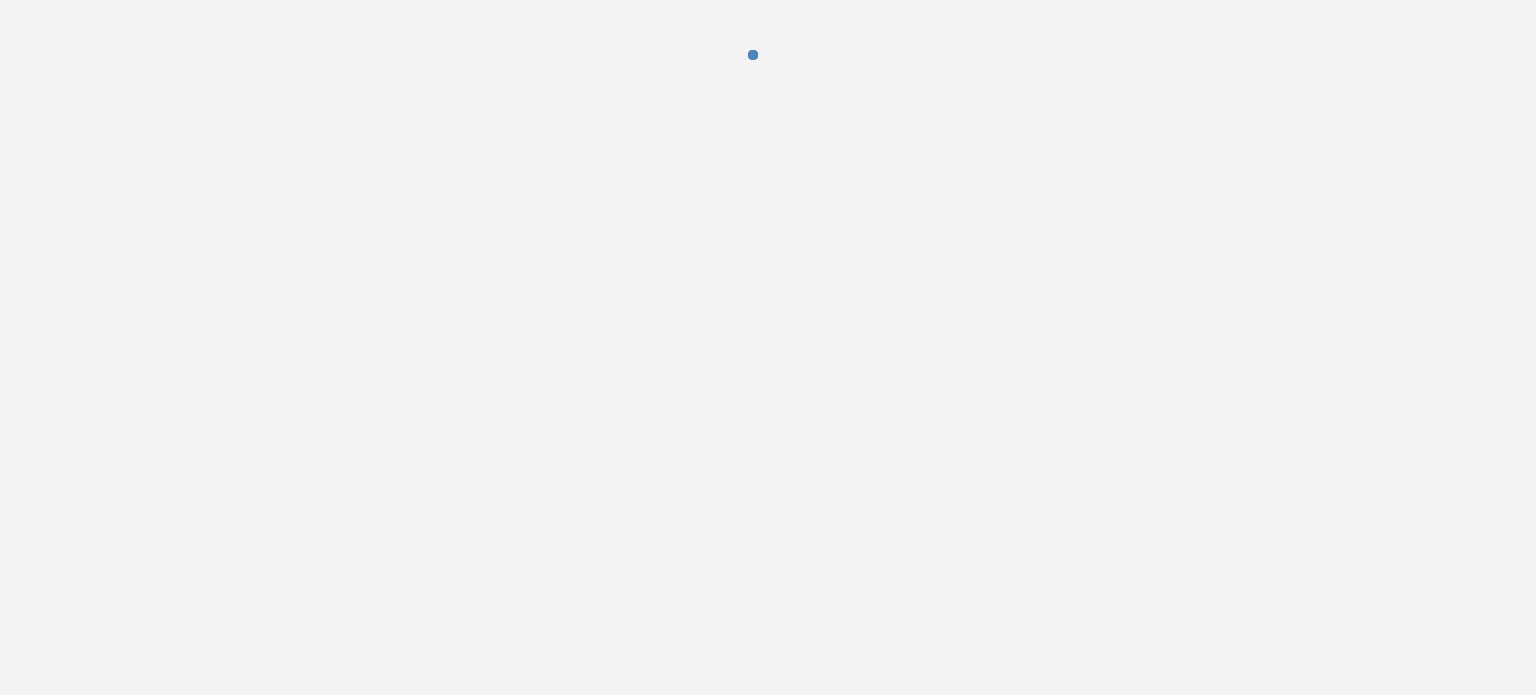 scroll, scrollTop: 0, scrollLeft: 0, axis: both 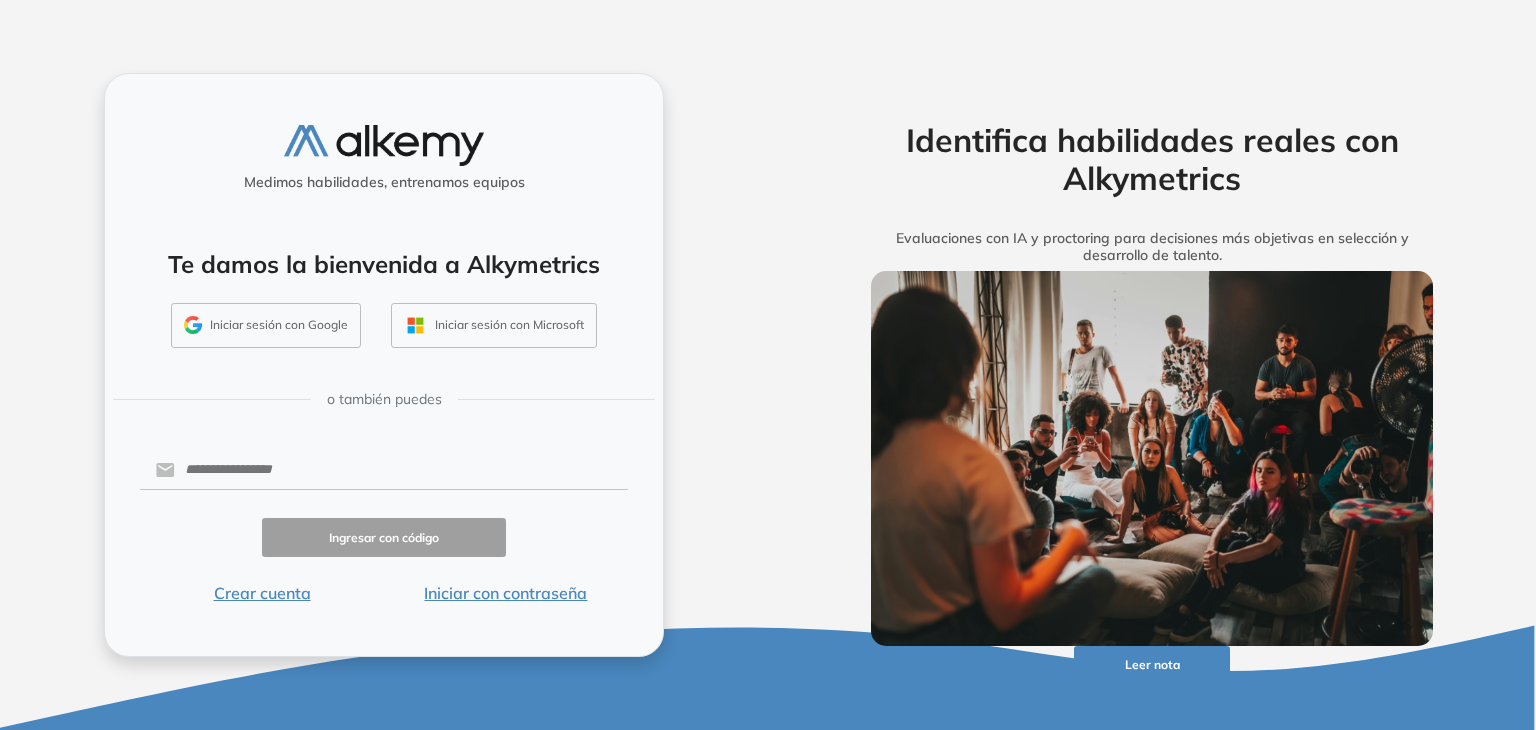 click on "Iniciar con contraseña" at bounding box center [506, 593] 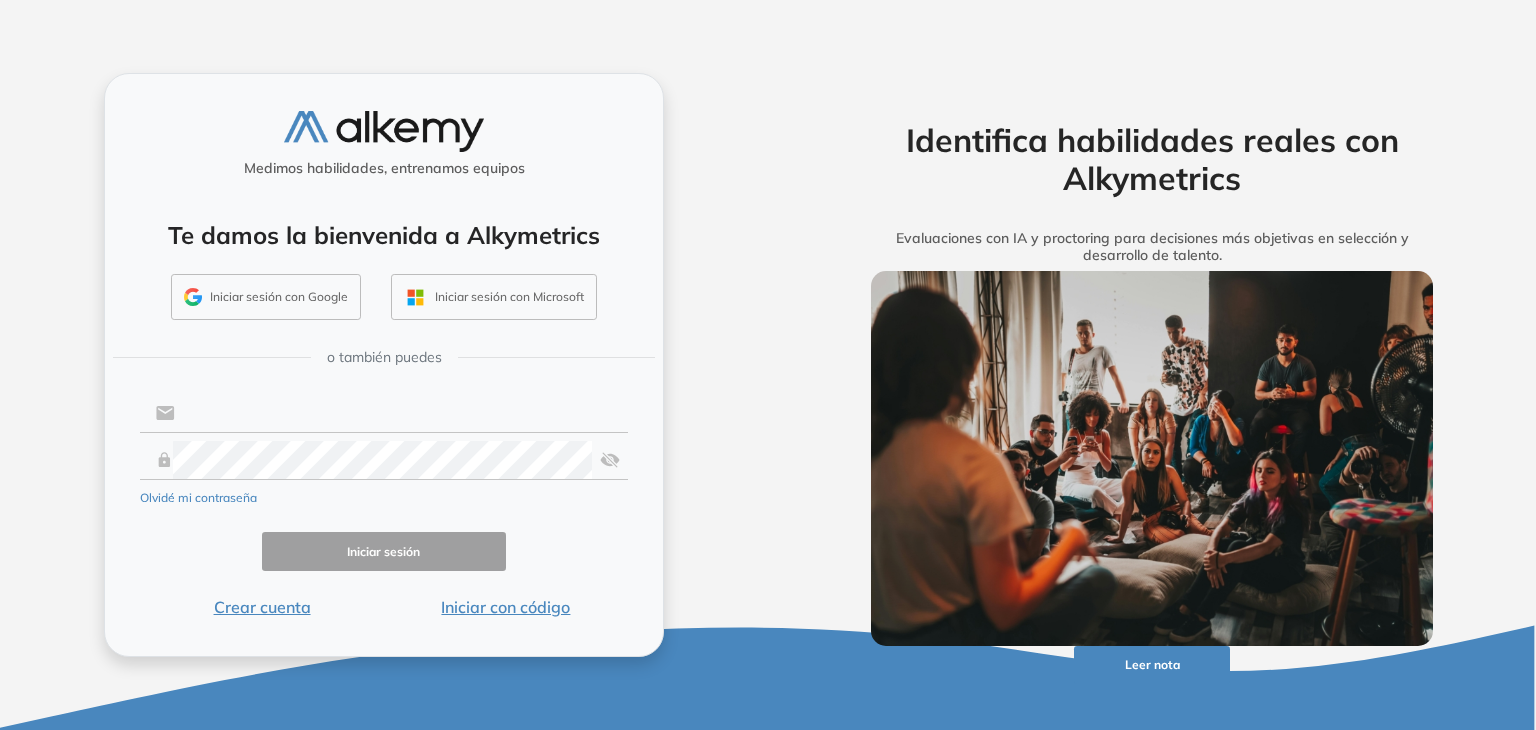type on "**********" 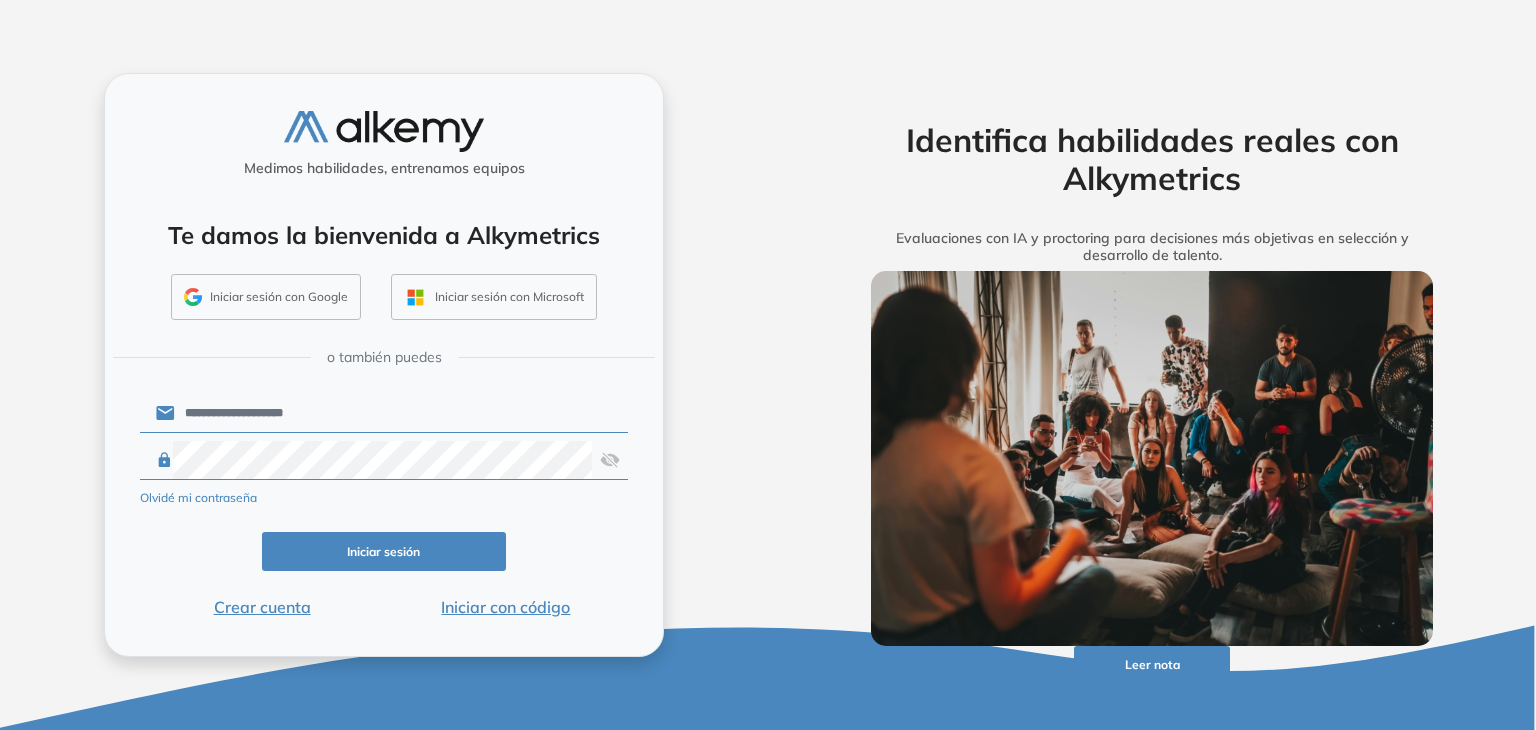 click at bounding box center [610, 460] 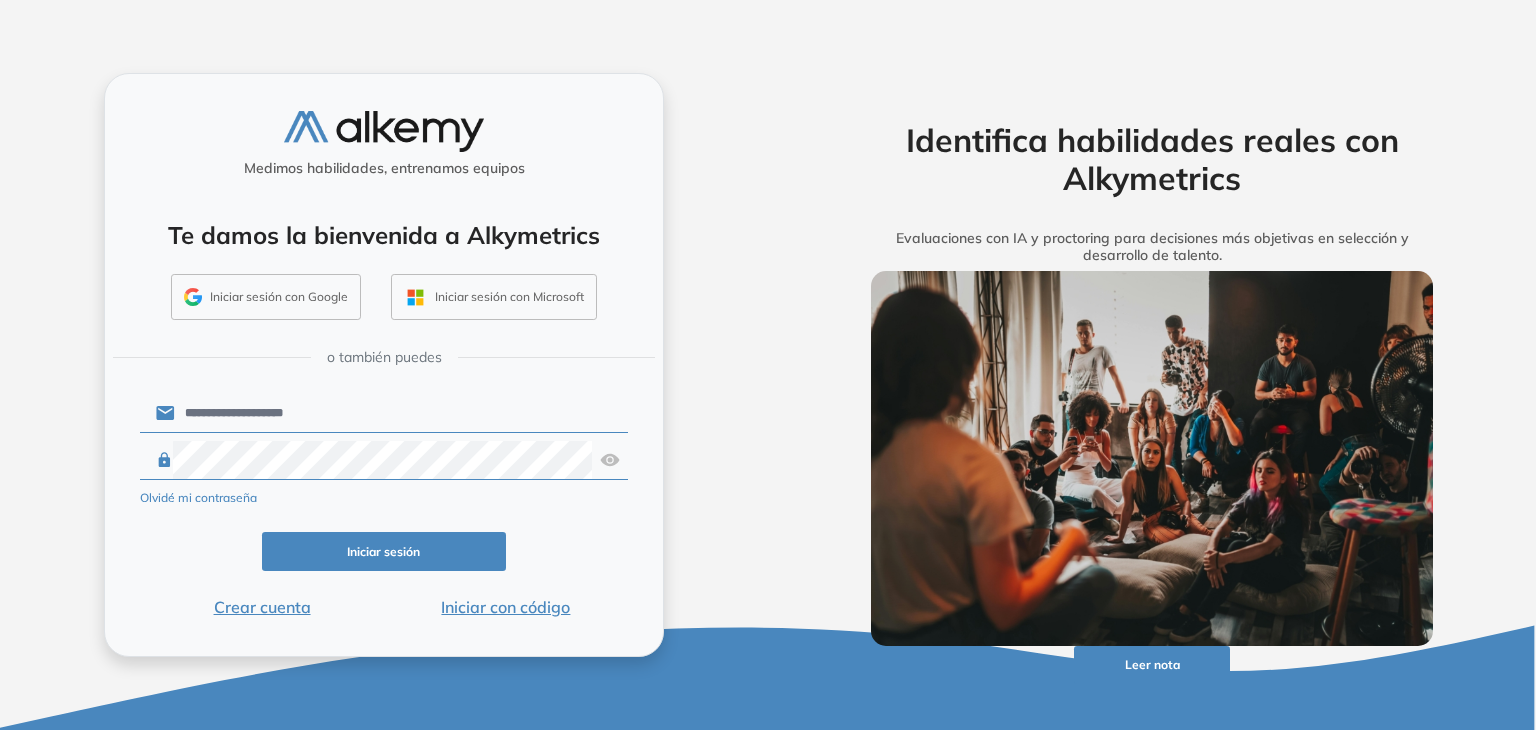 click at bounding box center (610, 460) 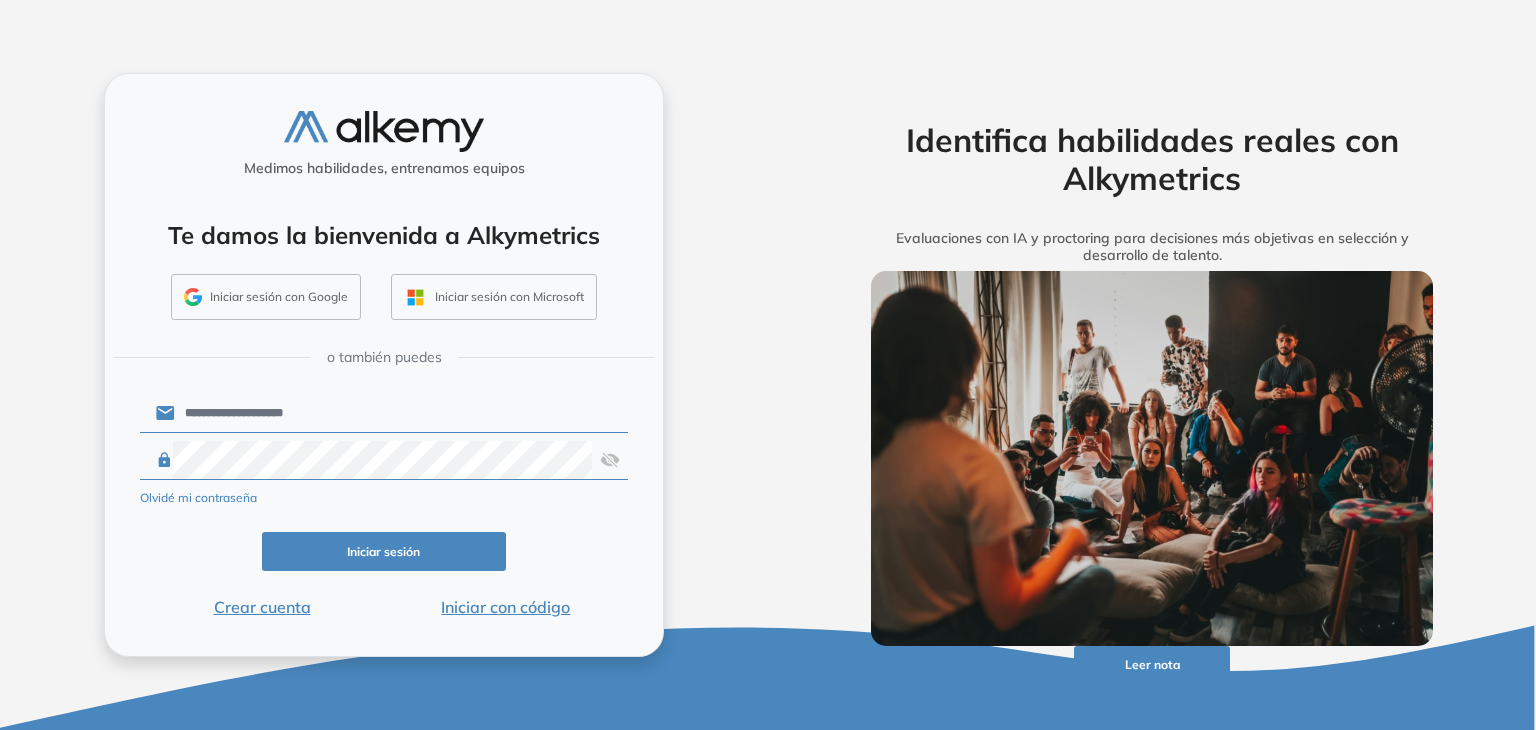 click at bounding box center [610, 460] 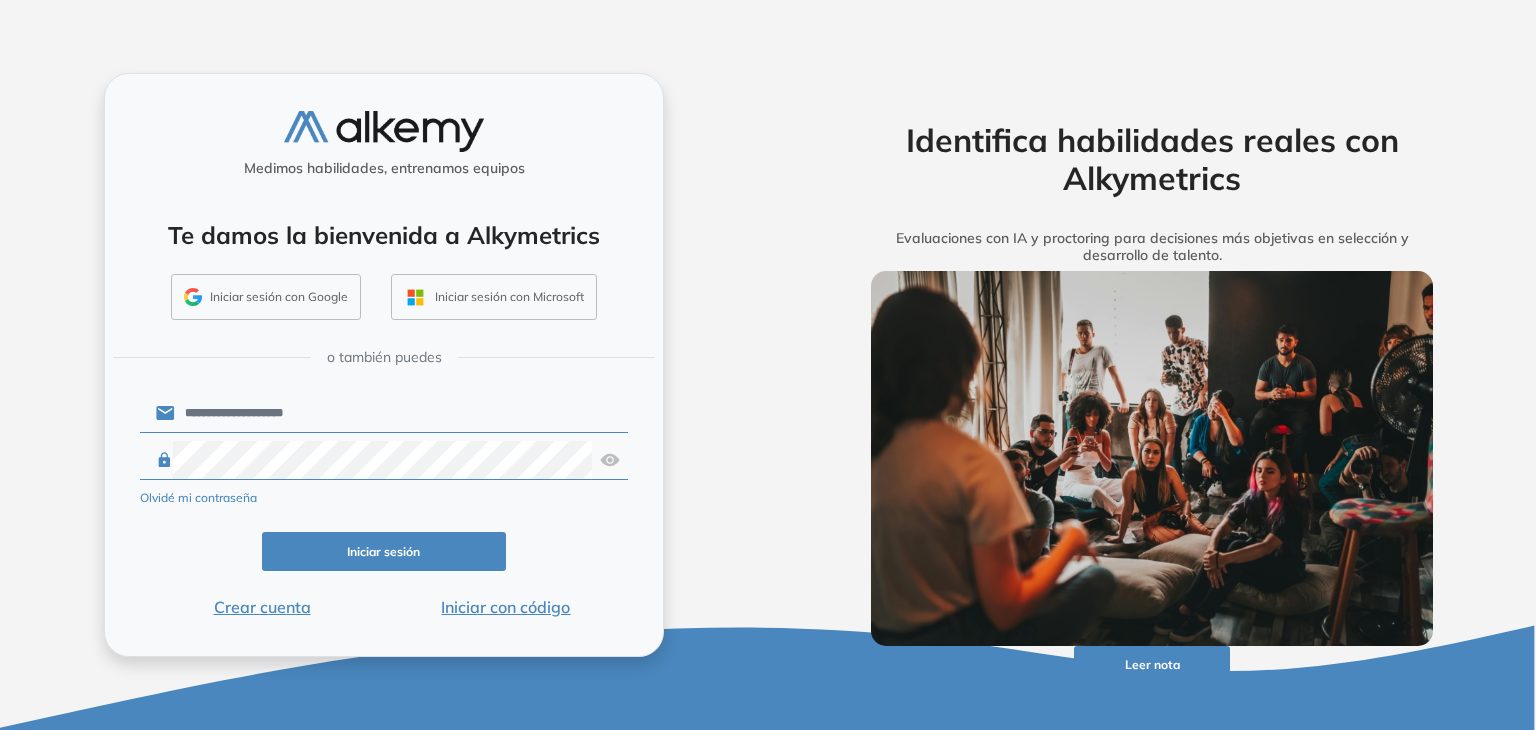 click at bounding box center [610, 460] 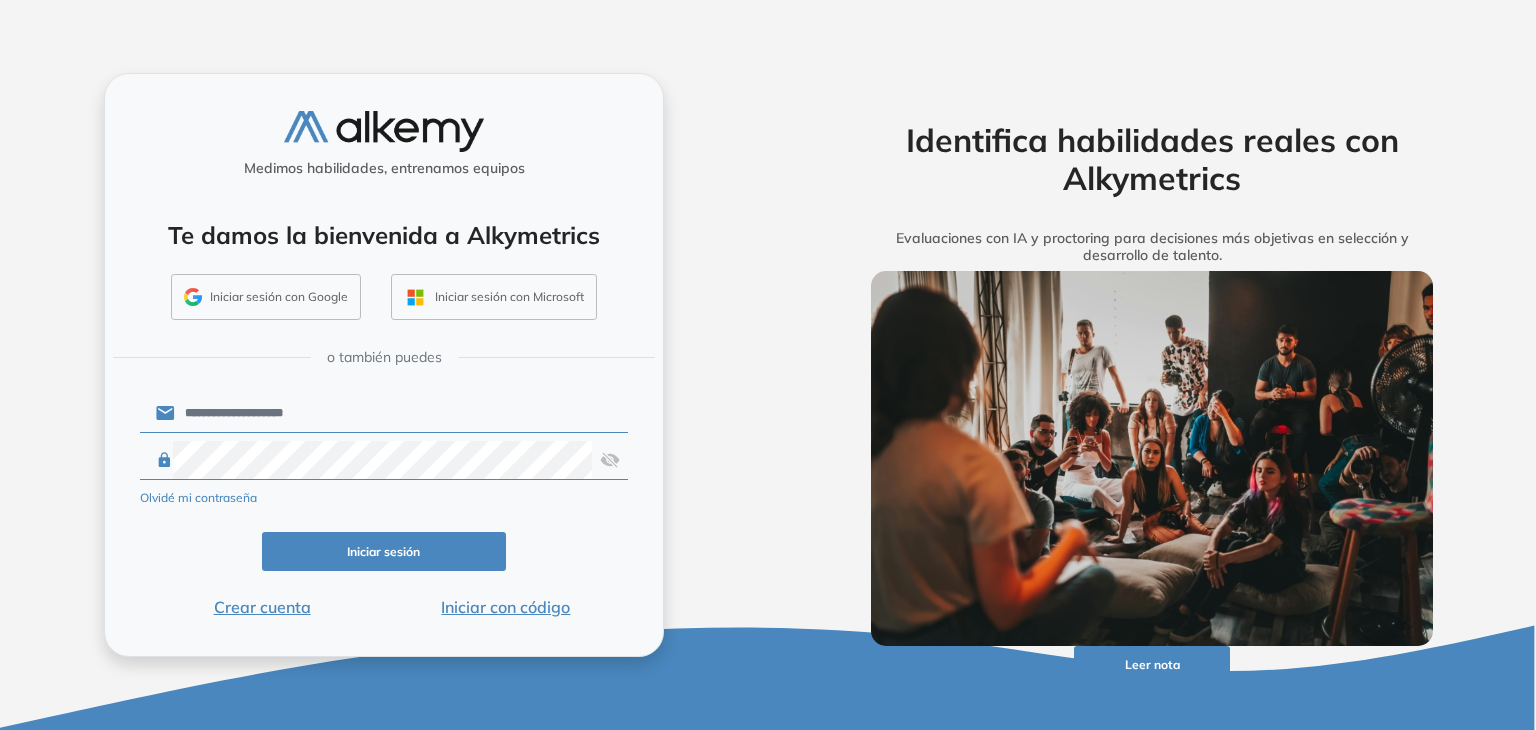 click on "Iniciar sesión" at bounding box center [384, 551] 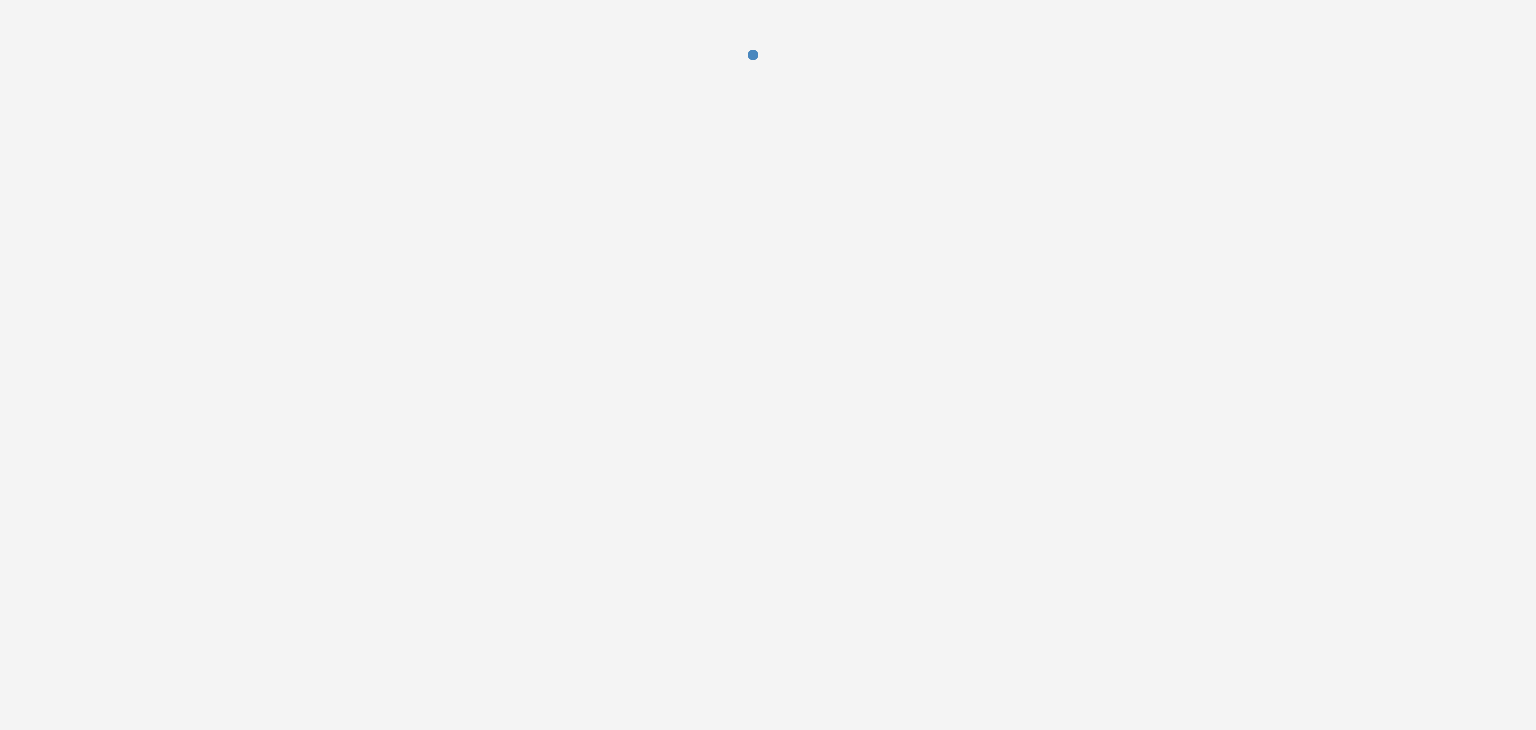 scroll, scrollTop: 0, scrollLeft: 0, axis: both 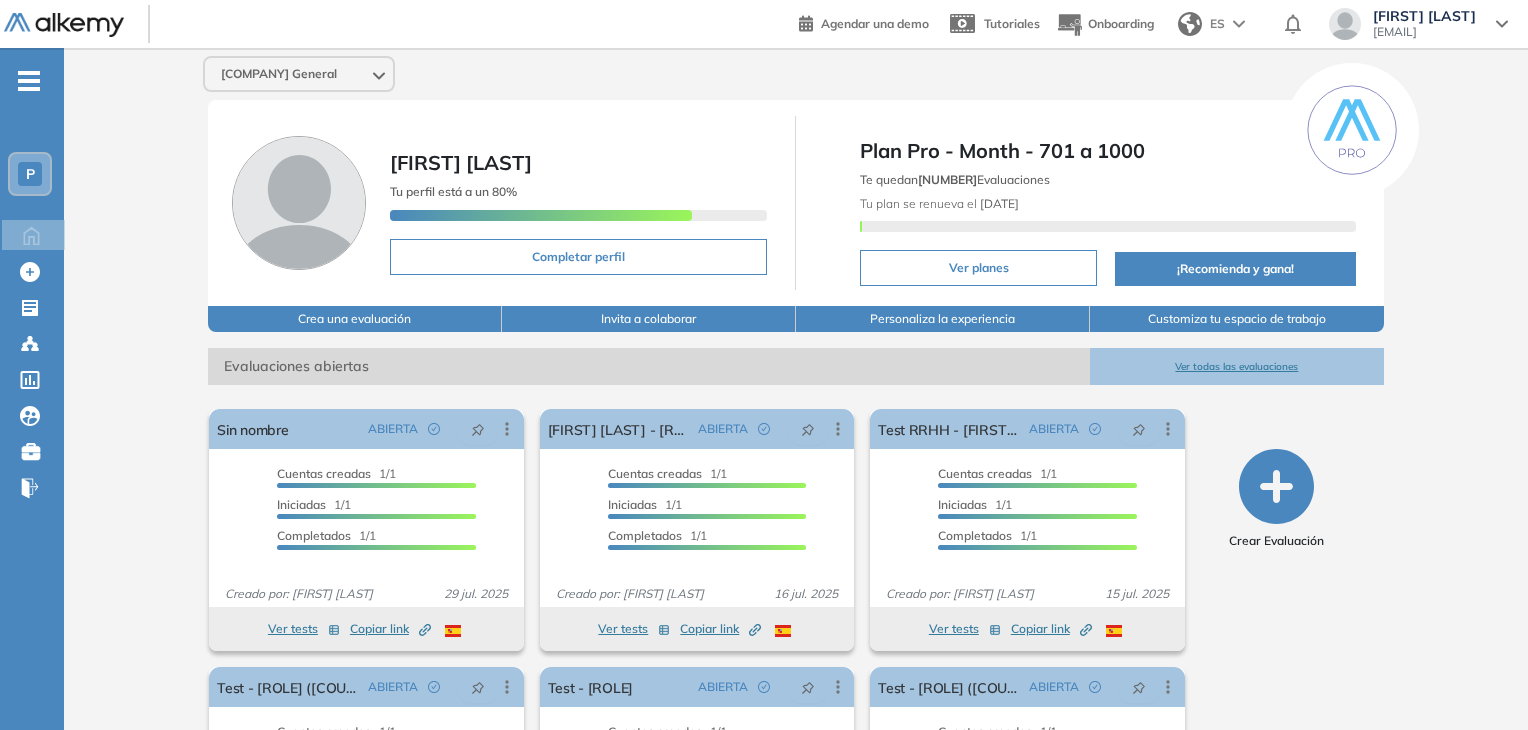 click on "-" at bounding box center [29, 81] 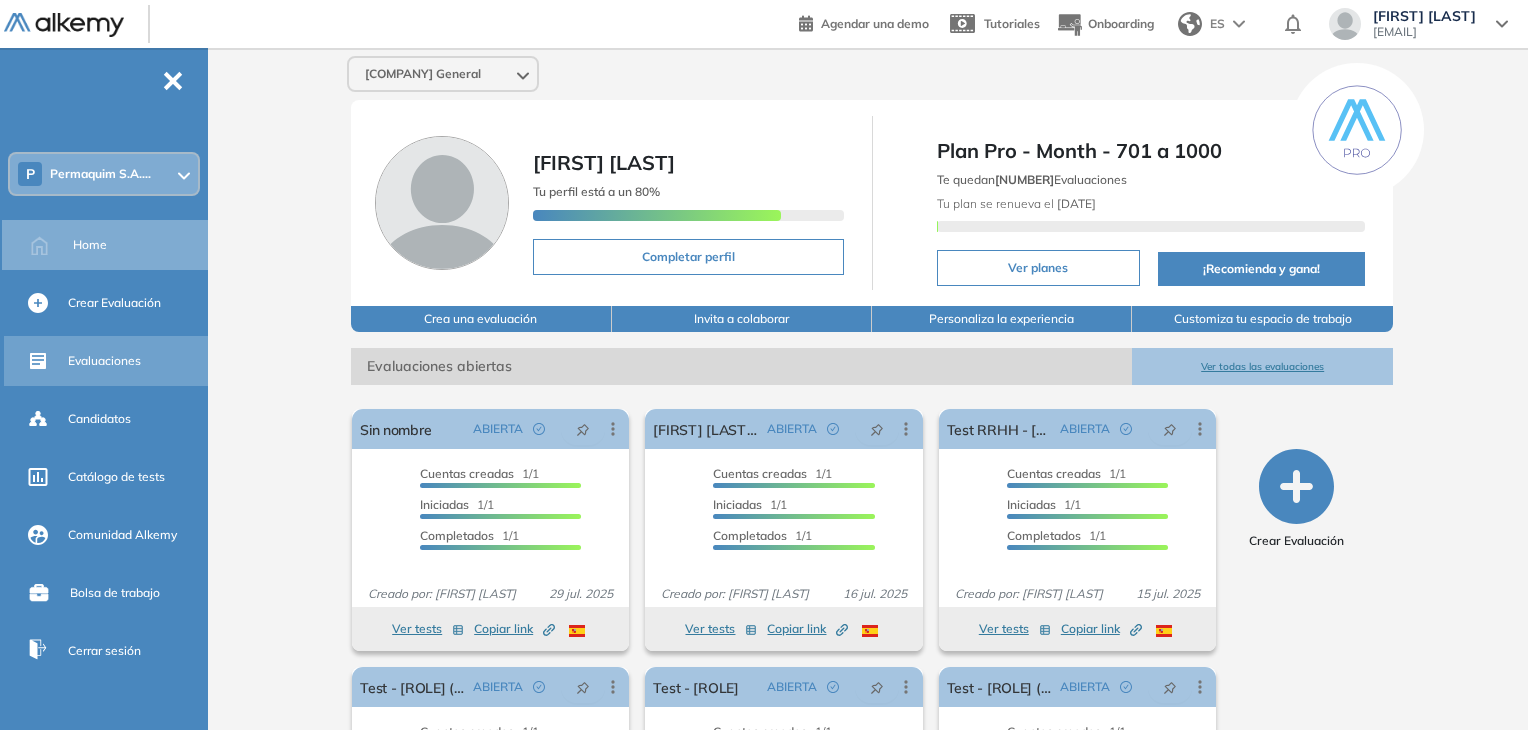 click on "Evaluaciones" at bounding box center [104, 361] 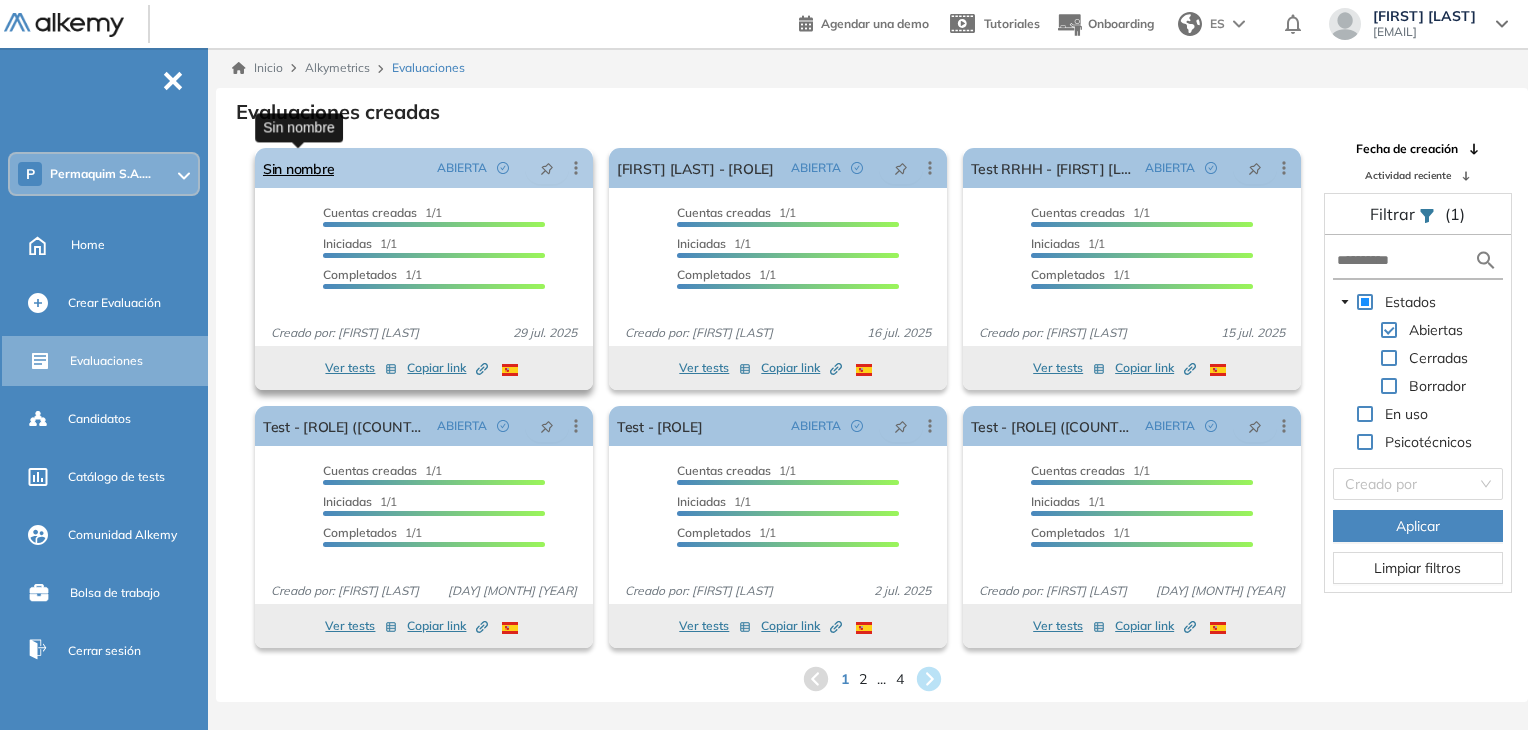 click on "Sin nombre" at bounding box center (298, 168) 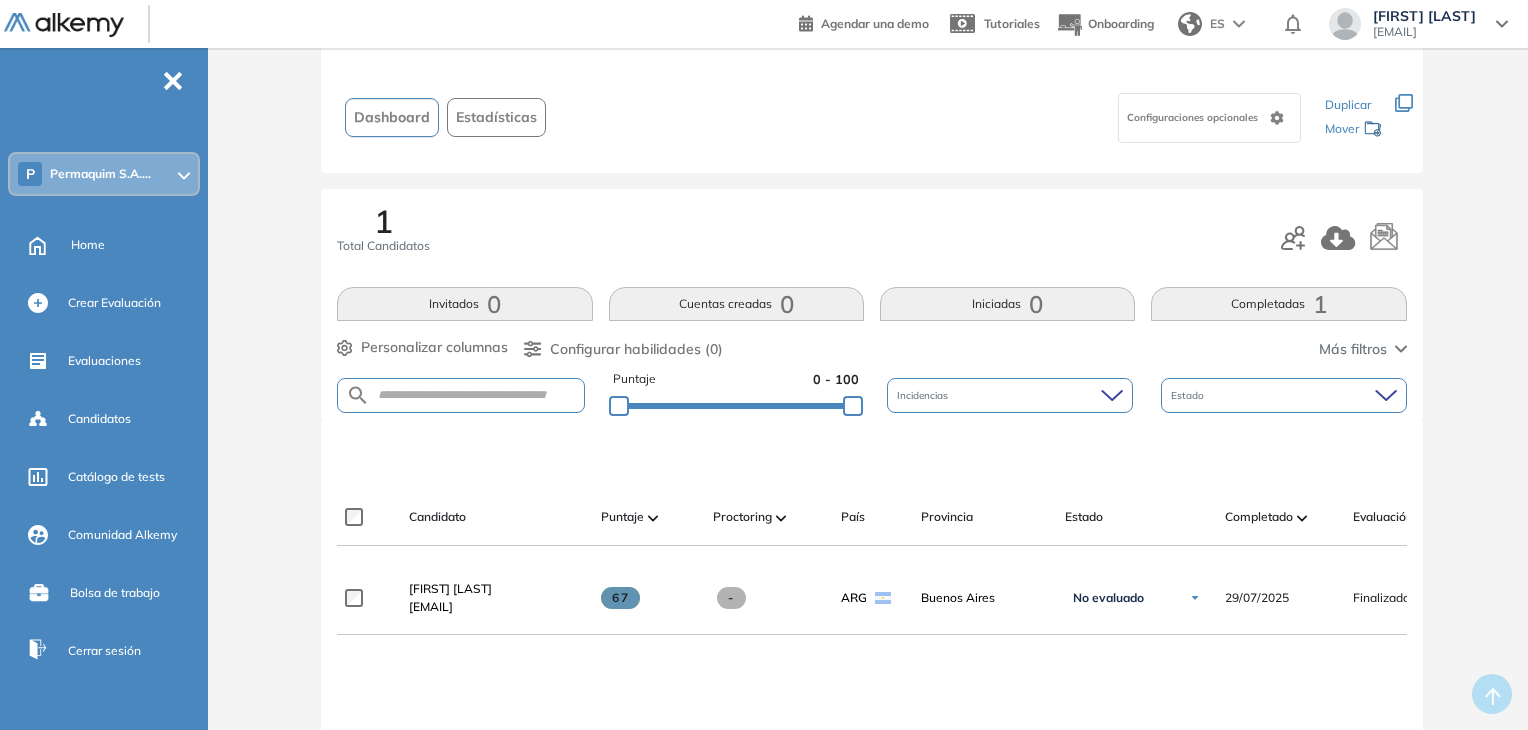 scroll, scrollTop: 0, scrollLeft: 0, axis: both 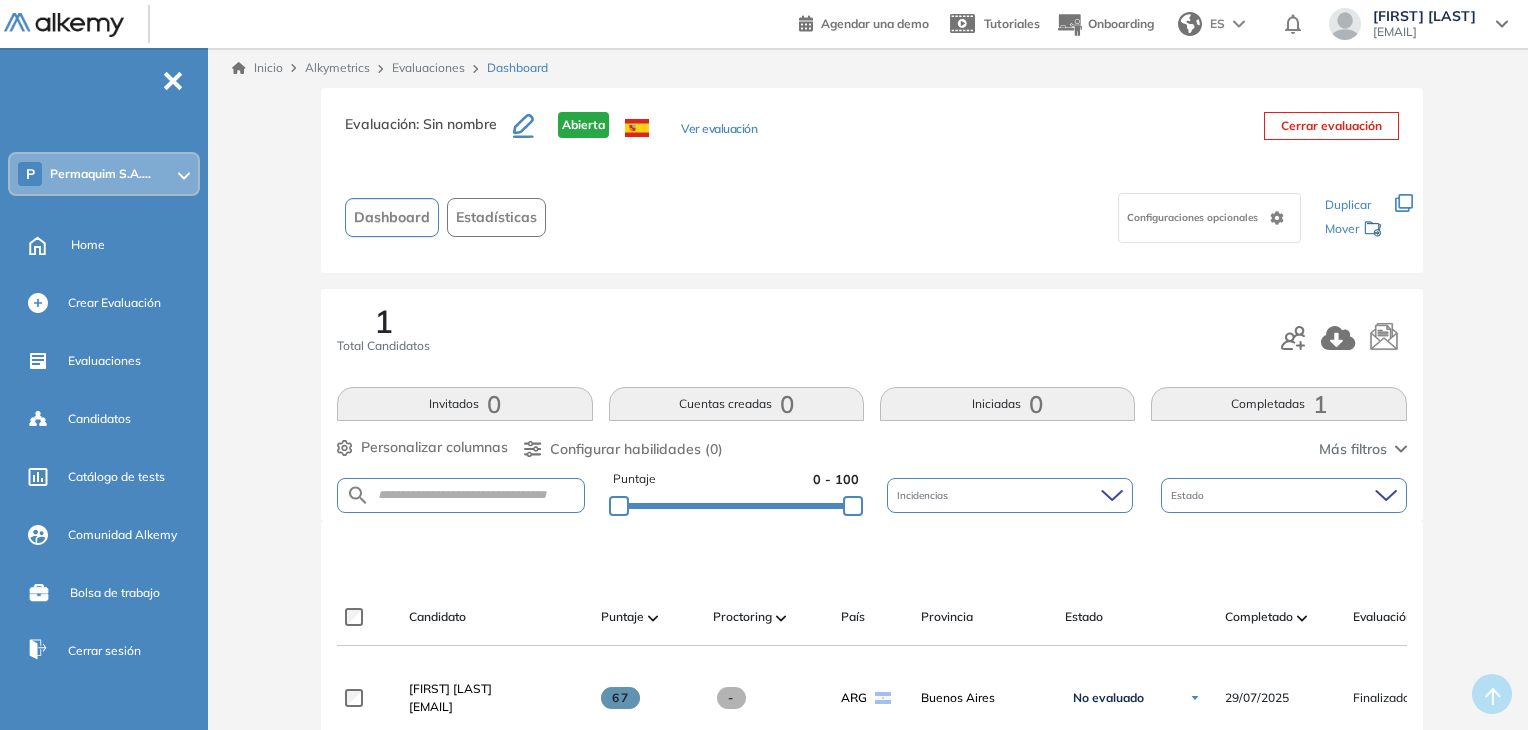 click 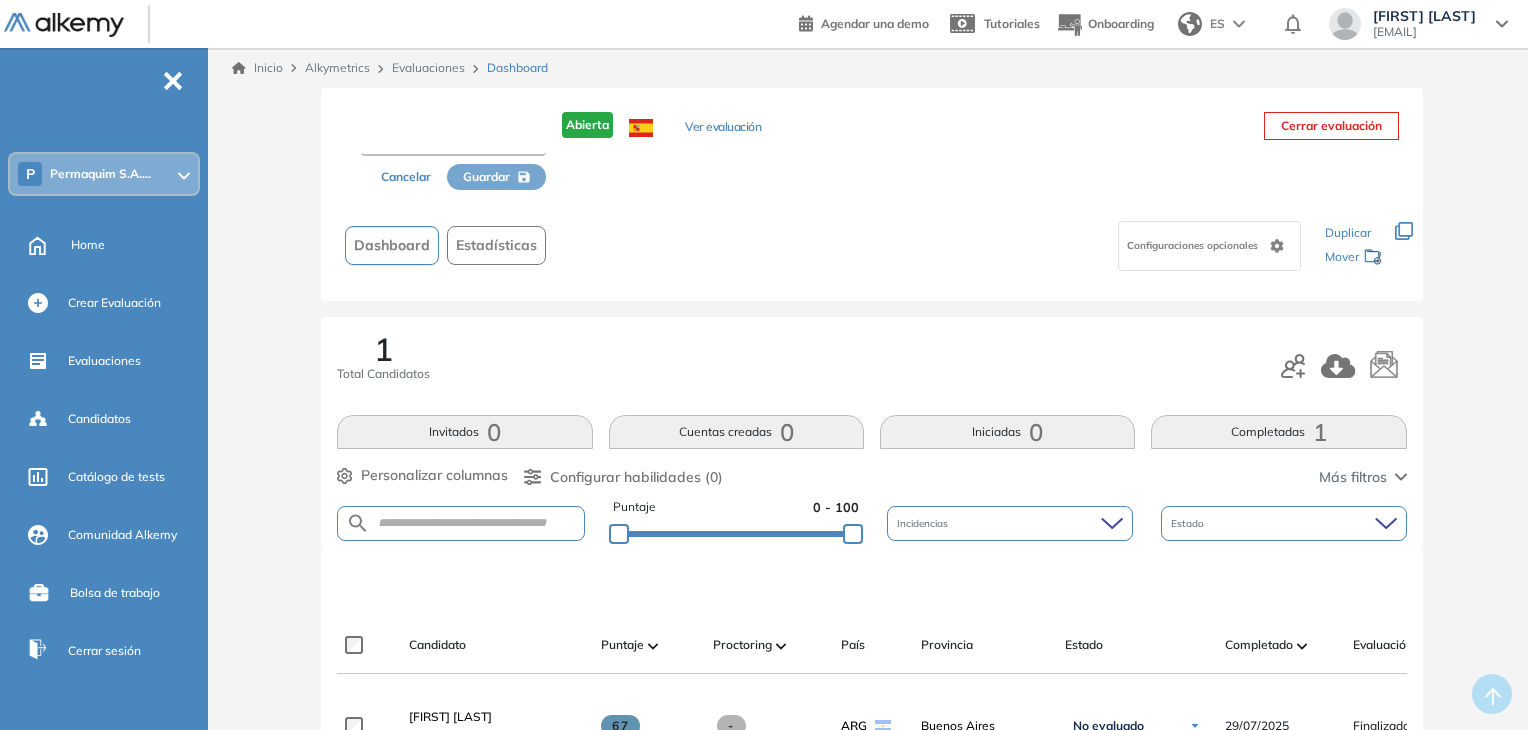 click at bounding box center (453, 138) 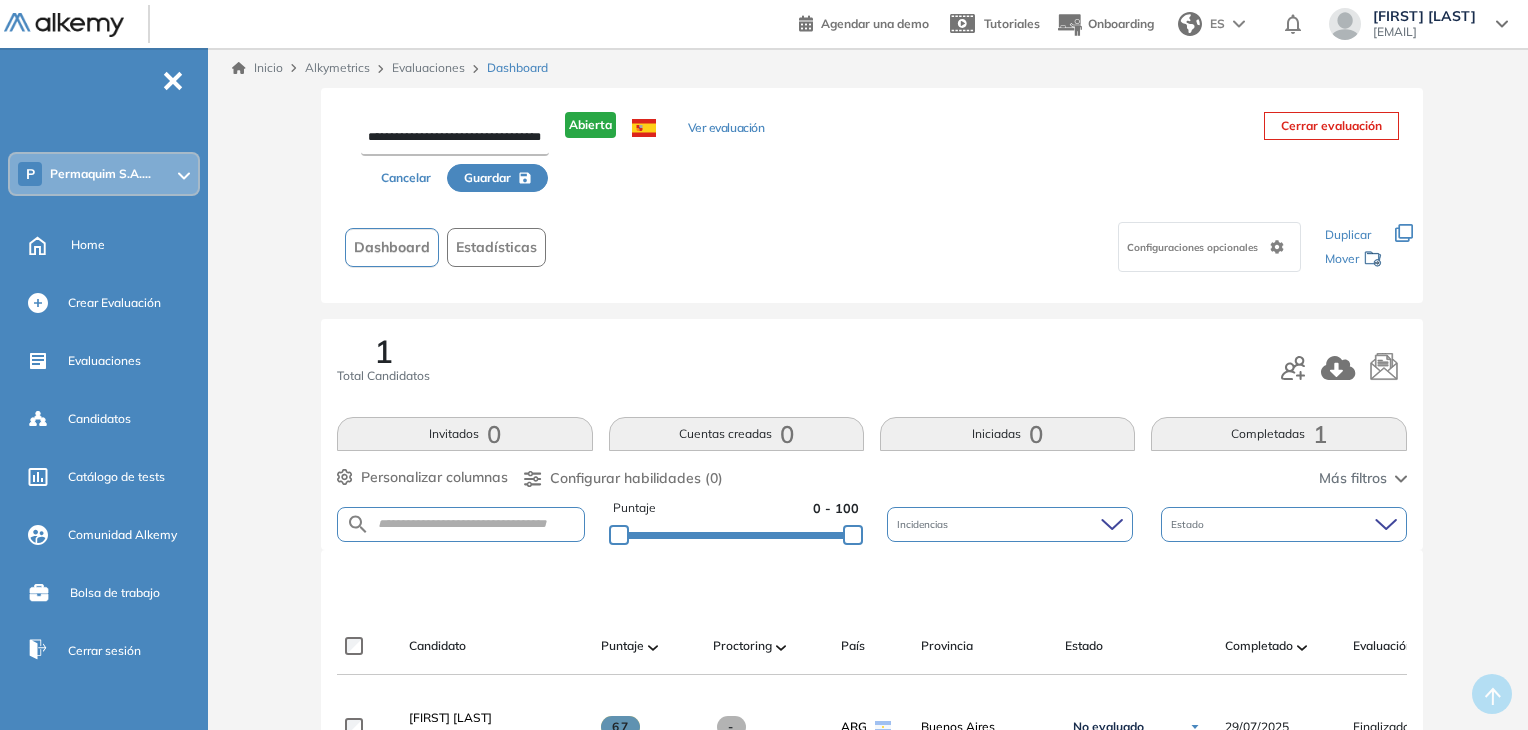 scroll, scrollTop: 0, scrollLeft: 24, axis: horizontal 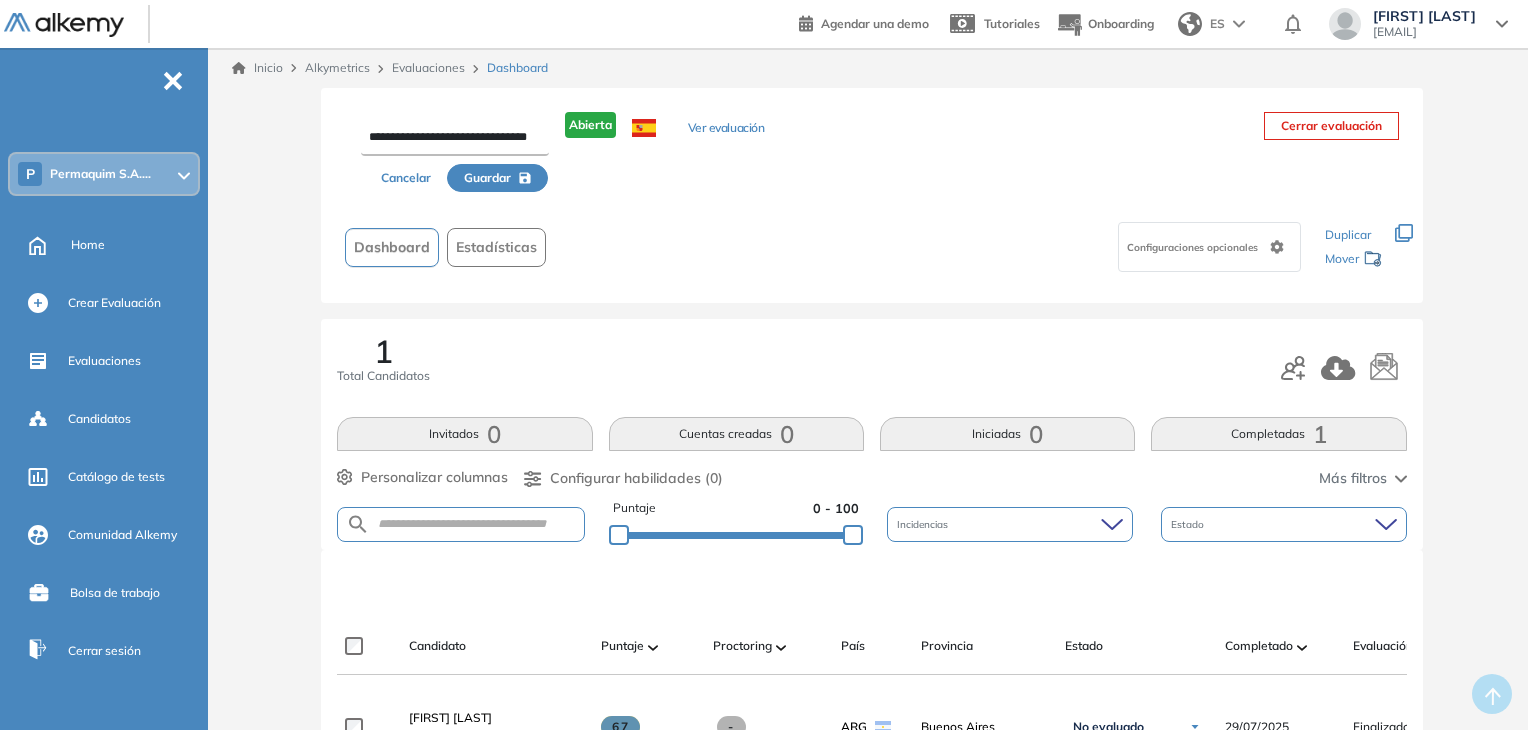 type on "**********" 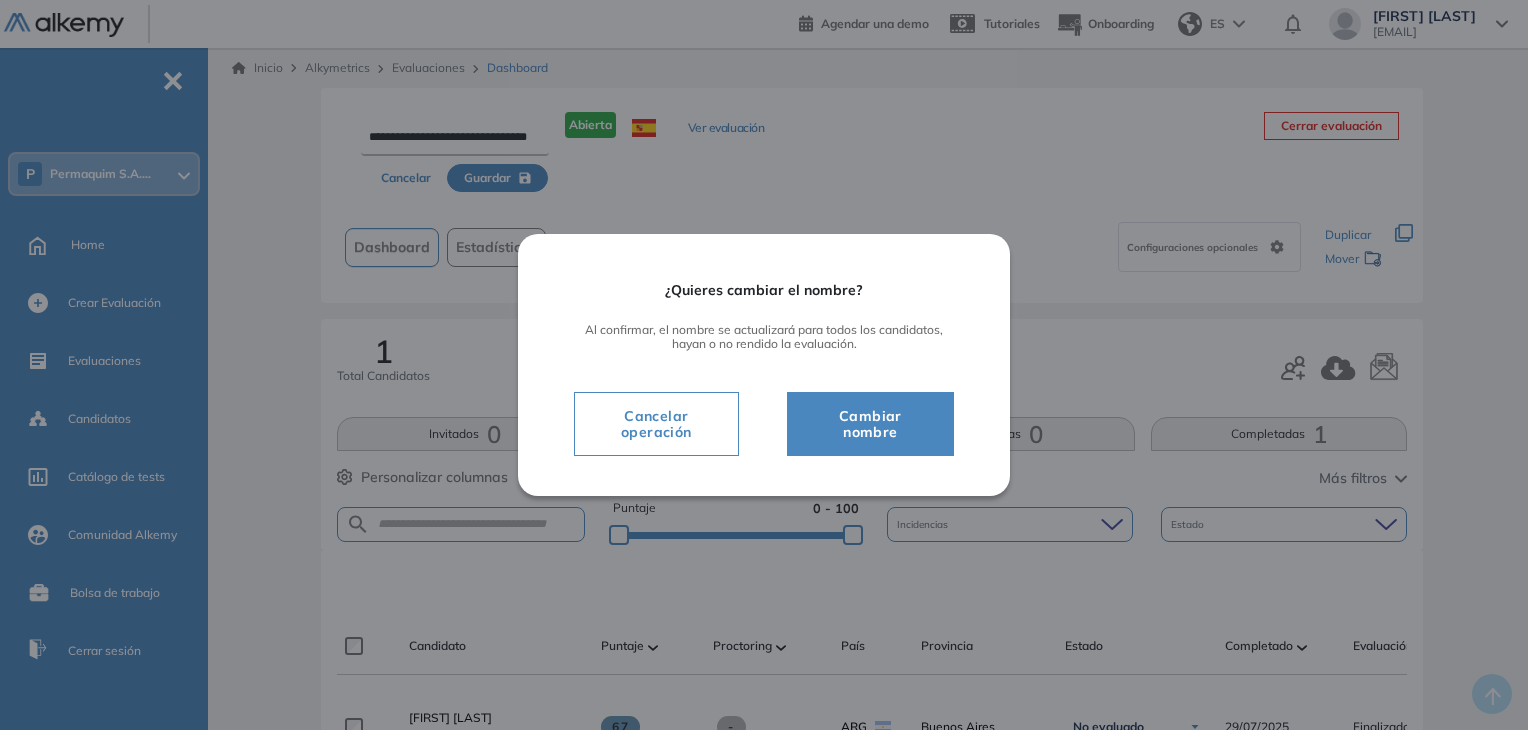 click on "Cambiar nombre" at bounding box center (870, 424) 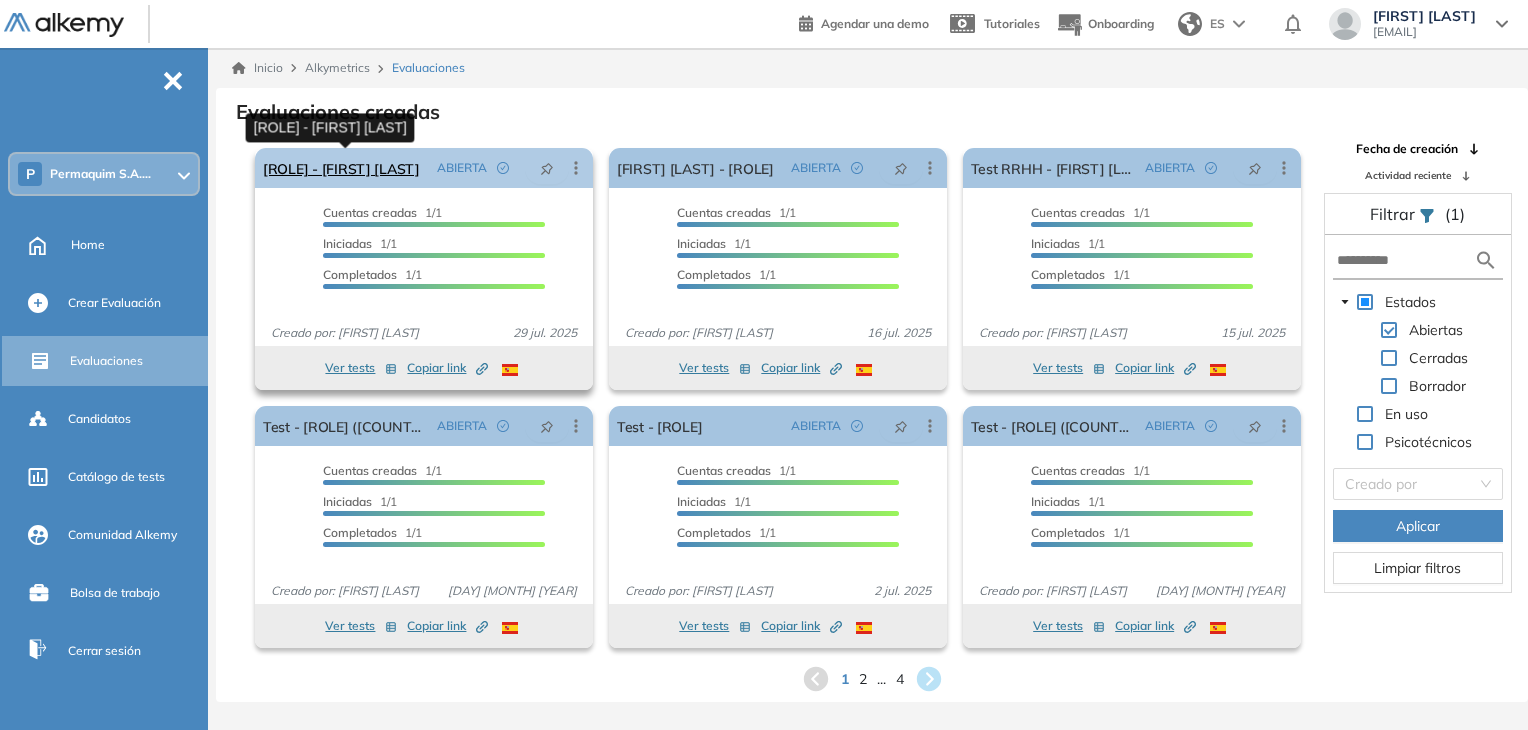 click on "[ROLE] - [FIRST] [LAST]" at bounding box center (341, 168) 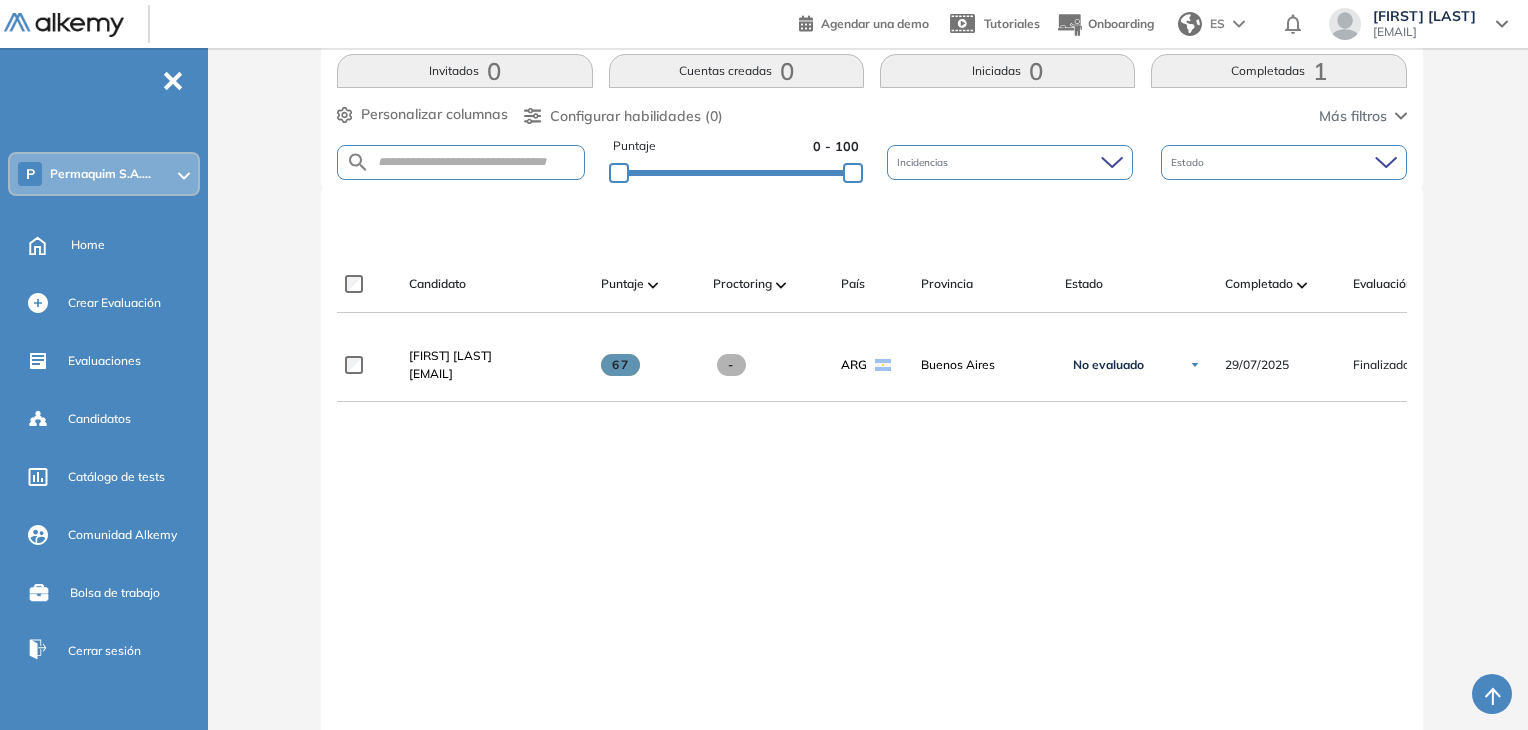scroll, scrollTop: 400, scrollLeft: 0, axis: vertical 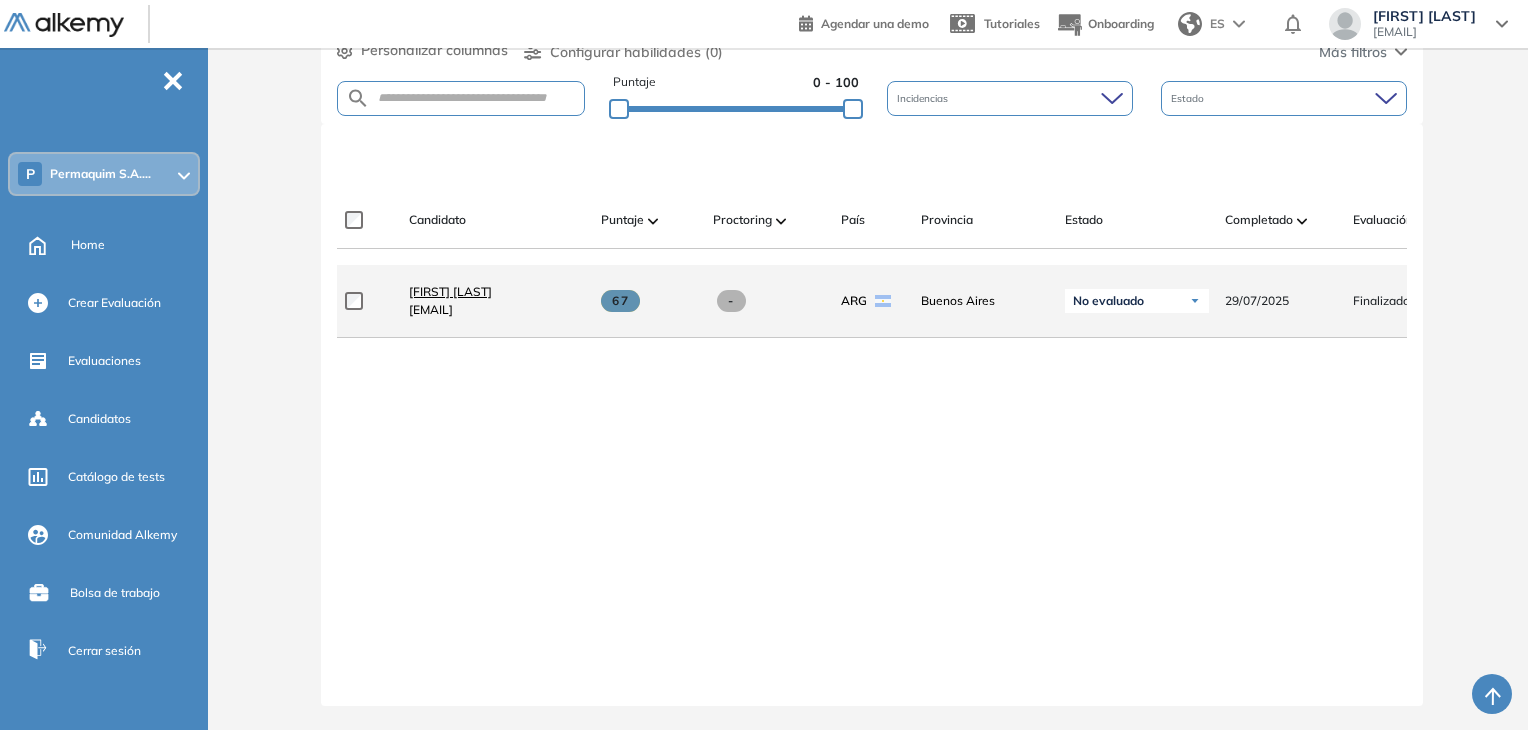 click on "[FIRST] [LAST]" at bounding box center (450, 291) 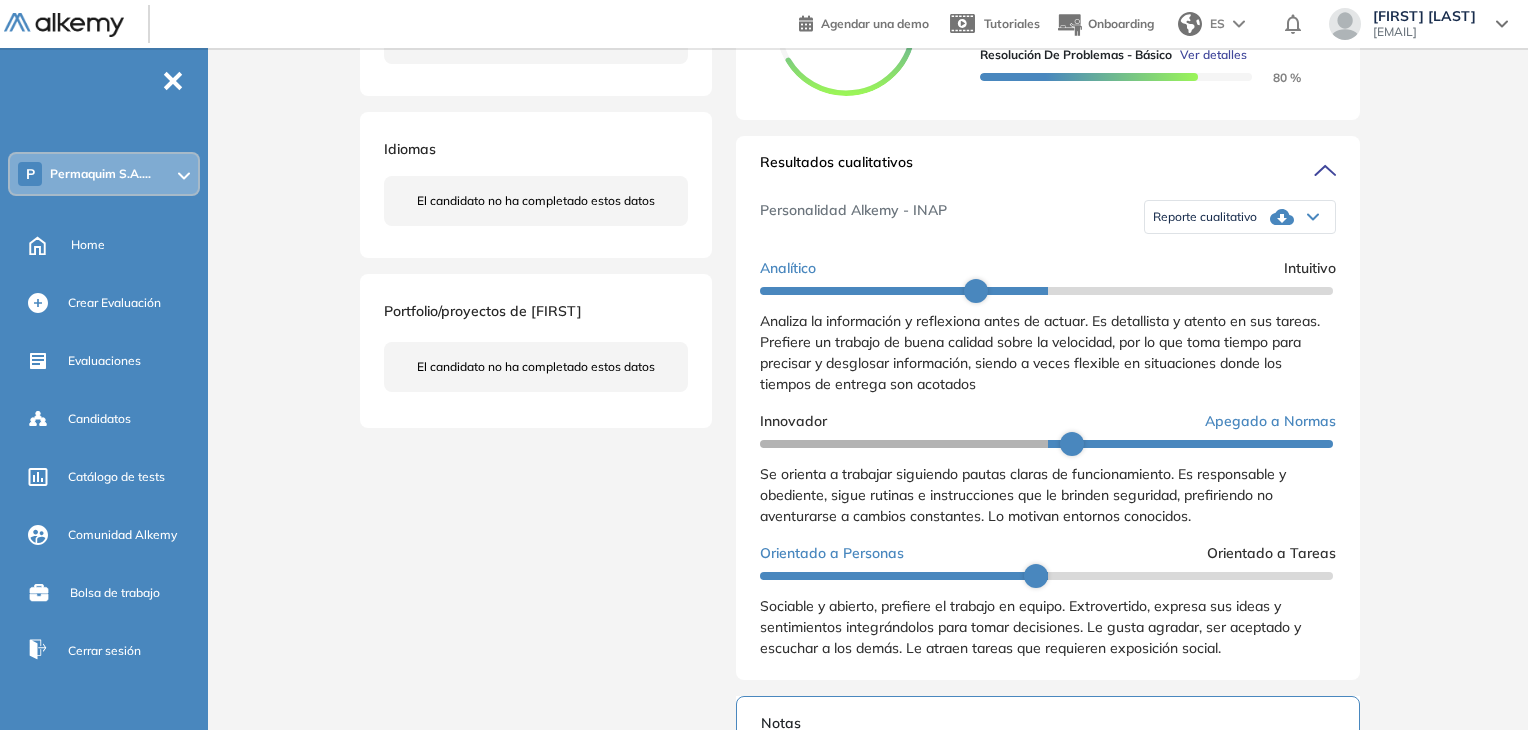 scroll, scrollTop: 600, scrollLeft: 0, axis: vertical 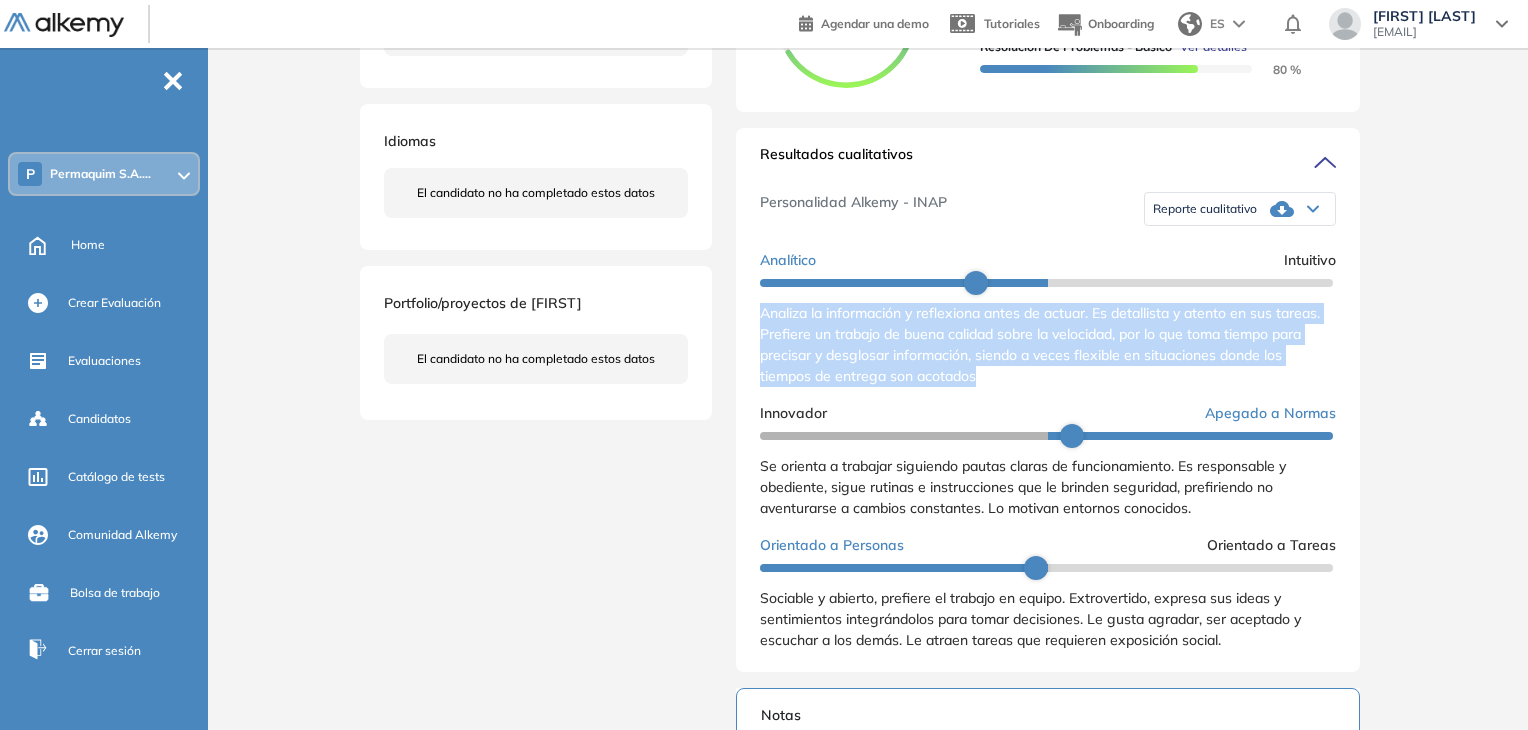 drag, startPoint x: 761, startPoint y: 331, endPoint x: 984, endPoint y: 401, distance: 233.72847 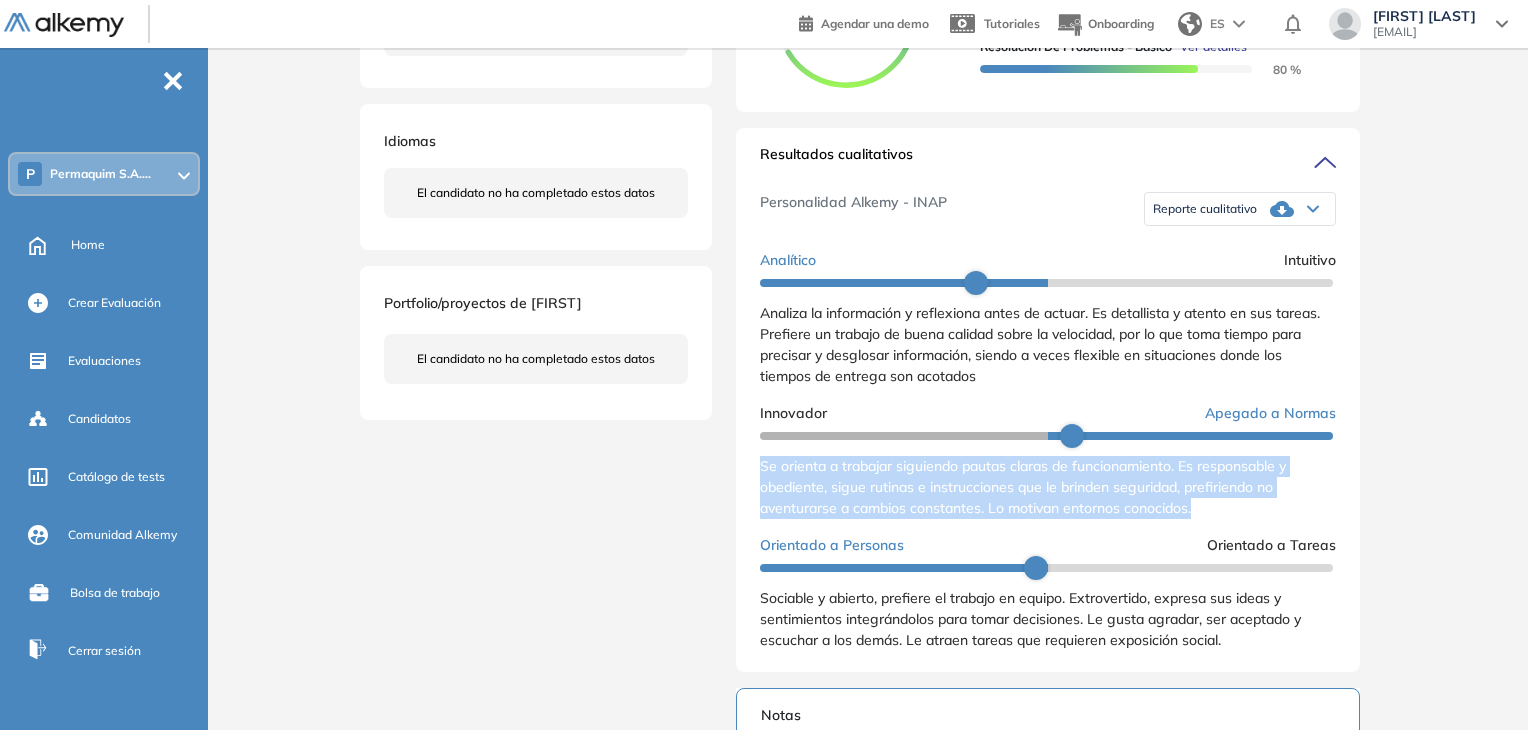 drag, startPoint x: 761, startPoint y: 489, endPoint x: 1200, endPoint y: 529, distance: 440.81854 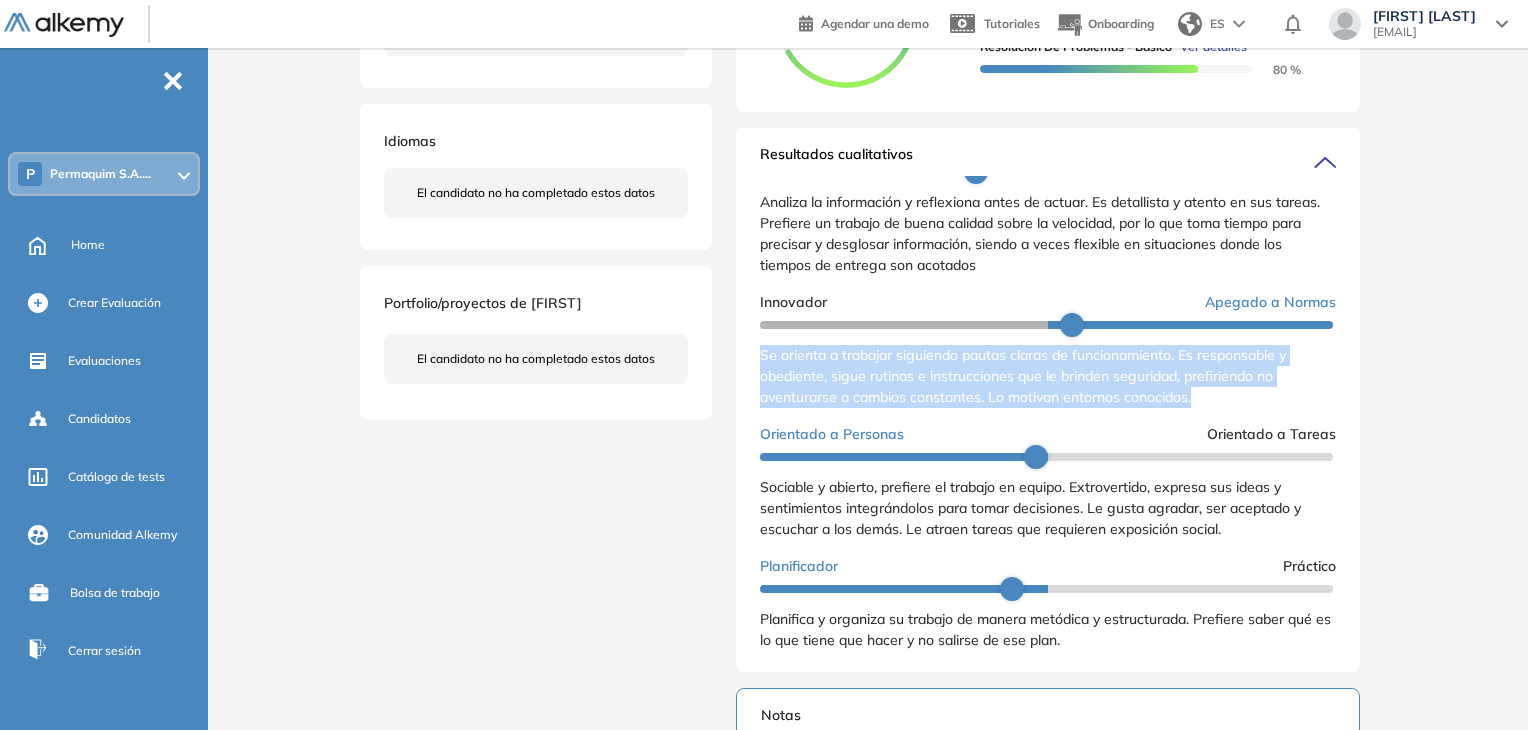 scroll, scrollTop: 114, scrollLeft: 0, axis: vertical 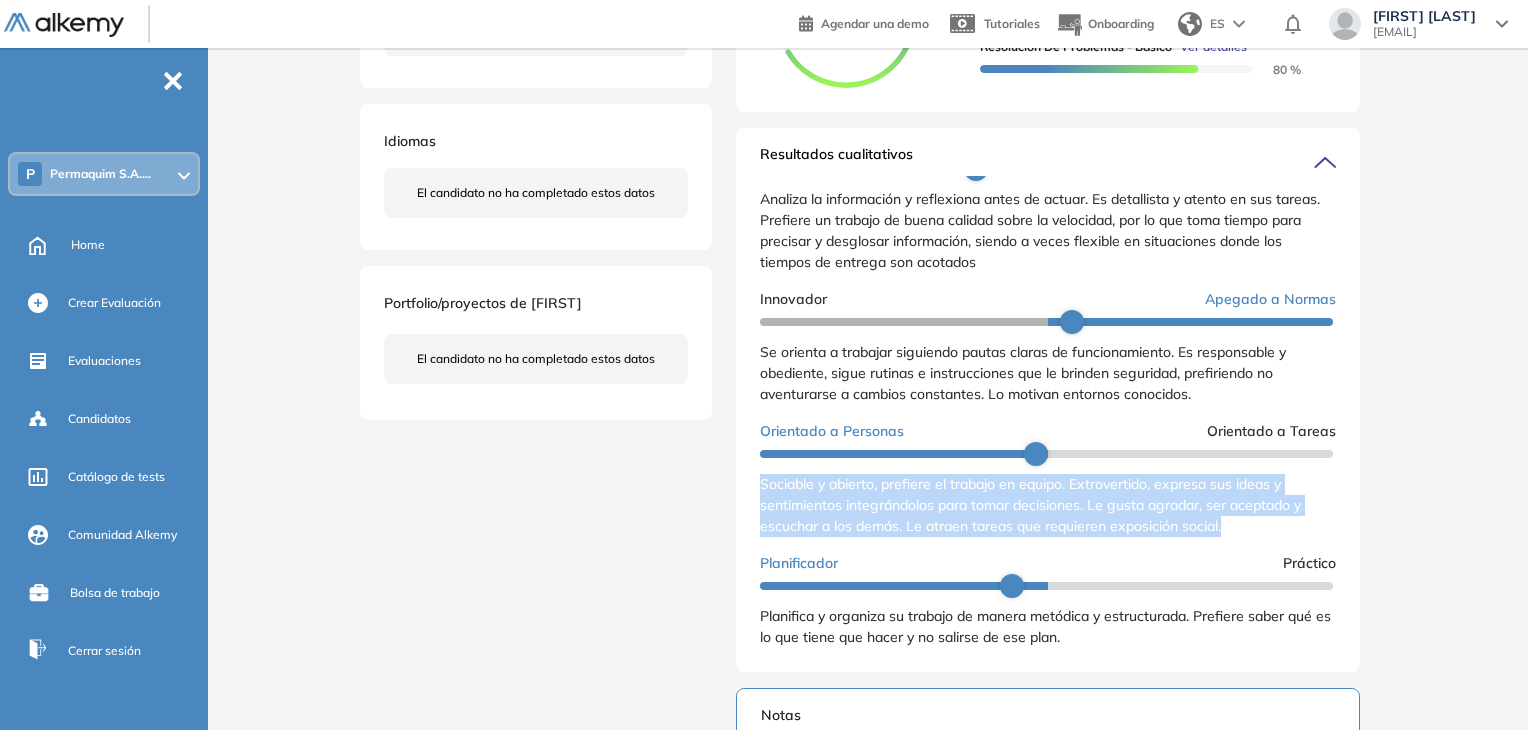 drag, startPoint x: 760, startPoint y: 504, endPoint x: 1228, endPoint y: 553, distance: 470.55817 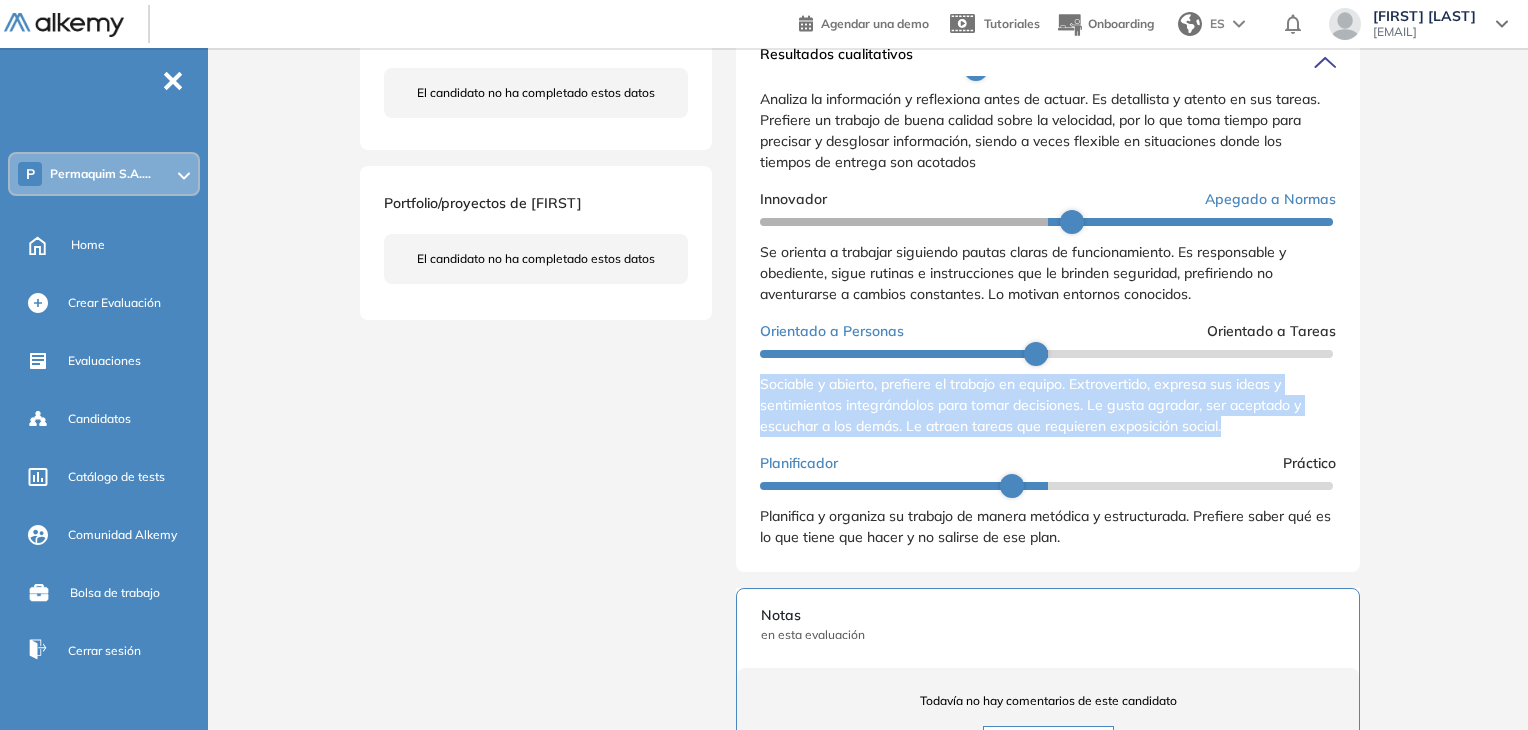 scroll, scrollTop: 700, scrollLeft: 0, axis: vertical 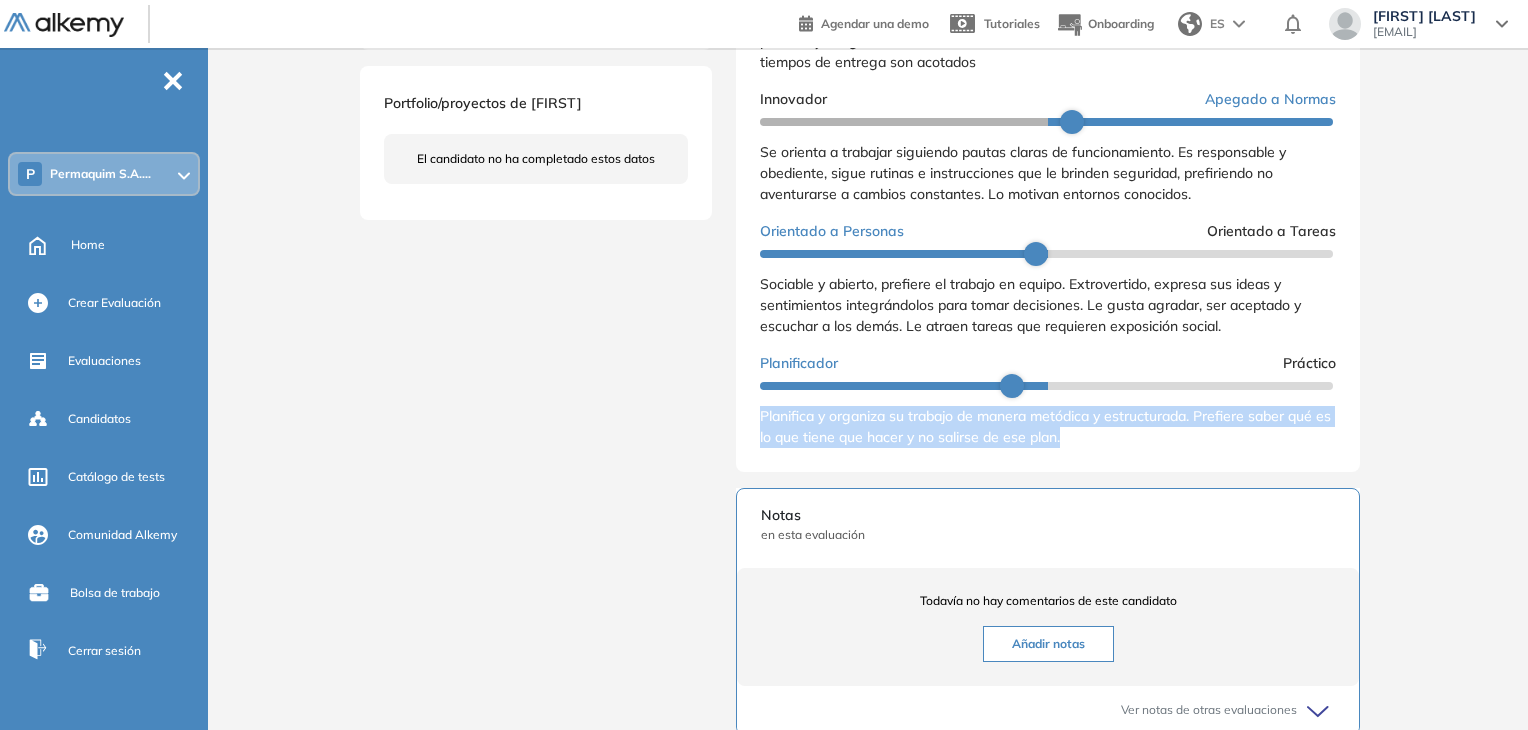 drag, startPoint x: 760, startPoint y: 436, endPoint x: 1082, endPoint y: 452, distance: 322.39728 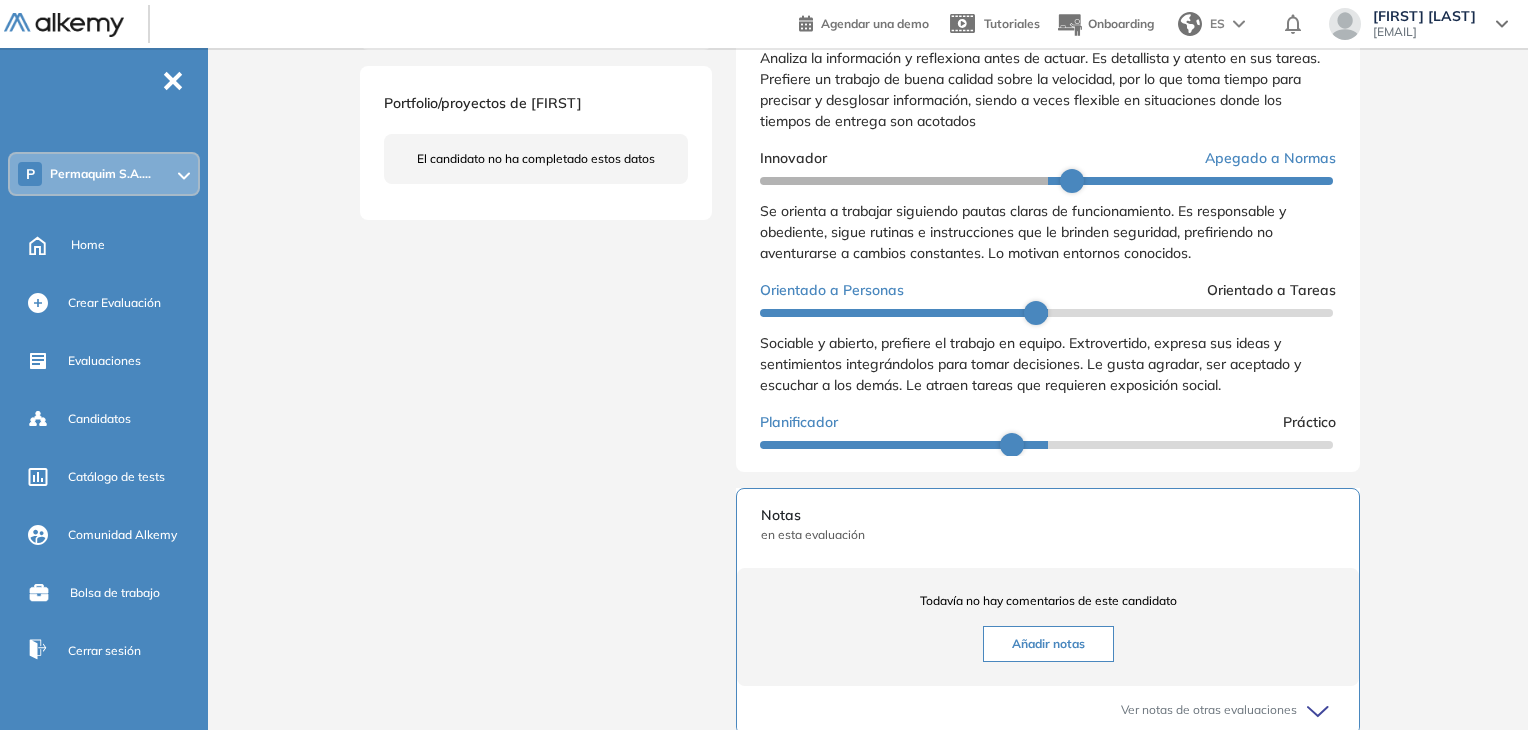 scroll, scrollTop: 0, scrollLeft: 0, axis: both 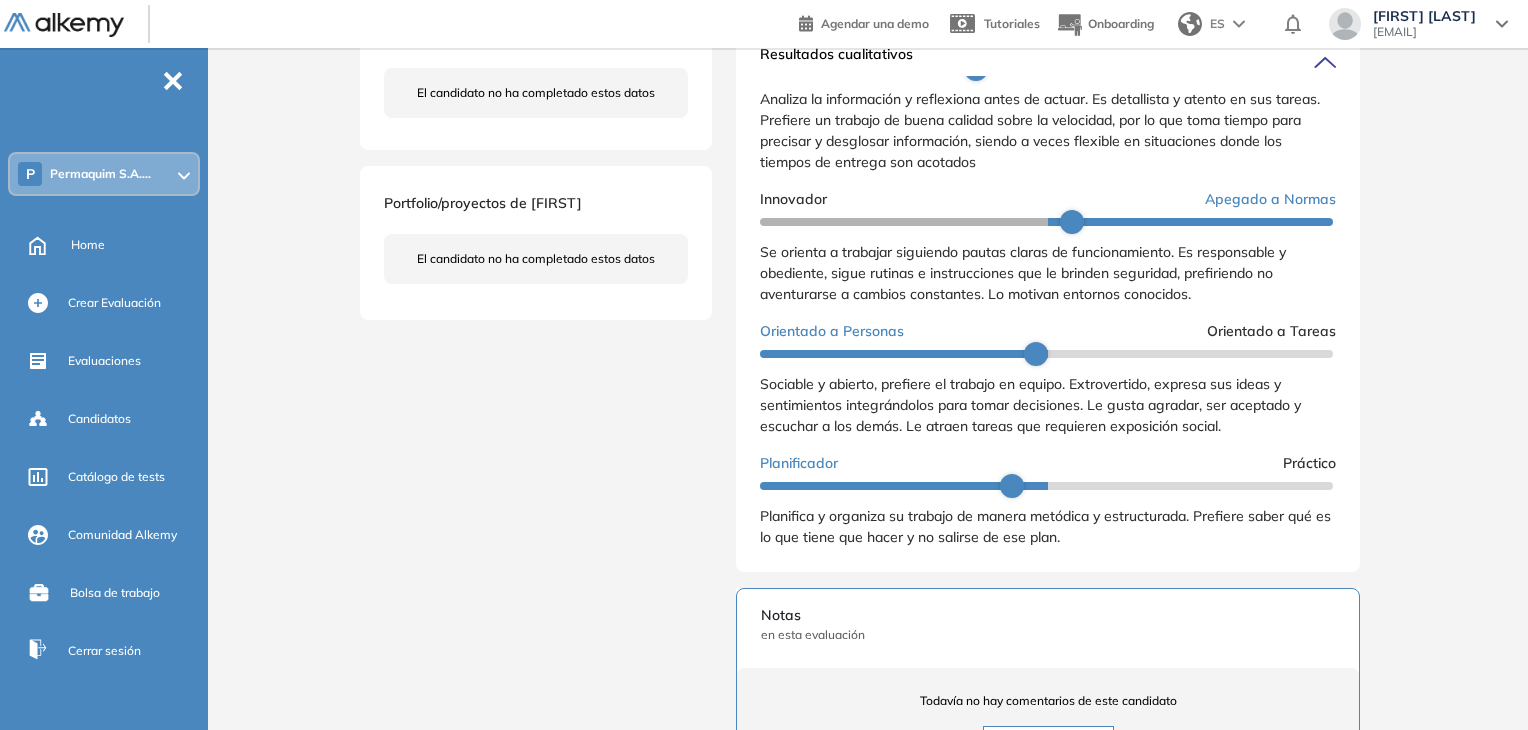 click on "Evaluaciones y challenges en los que participó el candidato 67% [ROLE] - [FIRST] [LAST] Invitado el [DATE] | Rindió el [DATE] Estado de la evaluación No evaluado No evaluado Evaluado A entrevistar Entrevistado Finalista Oferta enviada Oferta rechazada Sin respuesta Rechazado Contratado Resultados cuantitativos Resultados cuantitativos Resultados relativos Descargar reporte Descargar informe completo Descargar informe resumido 67% [ROLE] - [FIRST] [LAST] Razonamiento Lógico - Avanzado Ver detalles 53.3 %  Resolución de problemas - Básico Ver detalles 80 %  Resultados cualitativos Personalidad Alkemy - INAP Reporte cualitativo Reporte con Afinidad AI Reporte sin Afinidad AI Analítico Intuitivo Innovador Apegado a Normas Se orienta a trabajar siguiendo pautas claras de funcionamiento. Es responsable y obediente, sigue rutinas e instrucciones que le brinden seguridad, prefiriendo no aventurarse a cambios constantes. Lo motivan entornos conocidos. Práctico" at bounding box center (1048, 319) 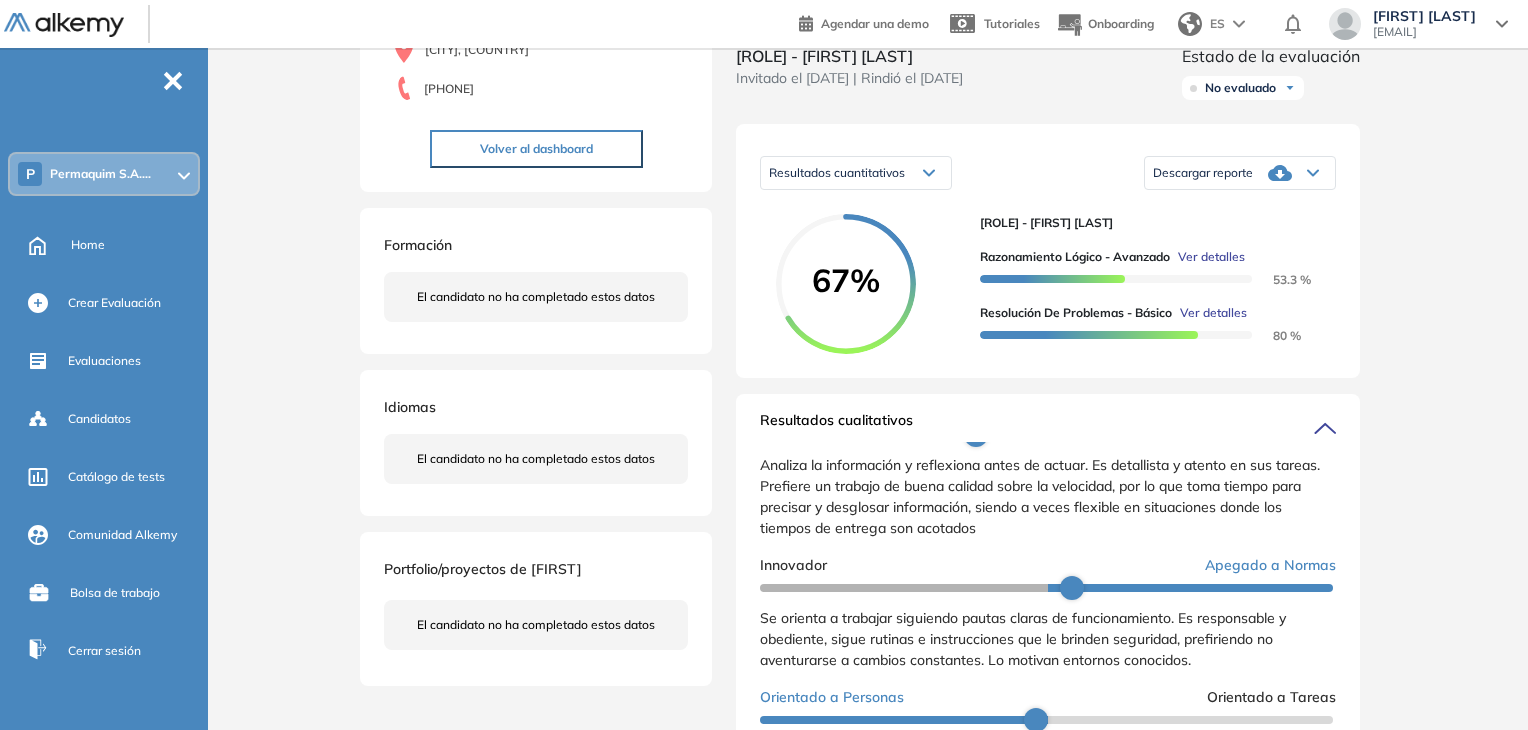 scroll, scrollTop: 200, scrollLeft: 0, axis: vertical 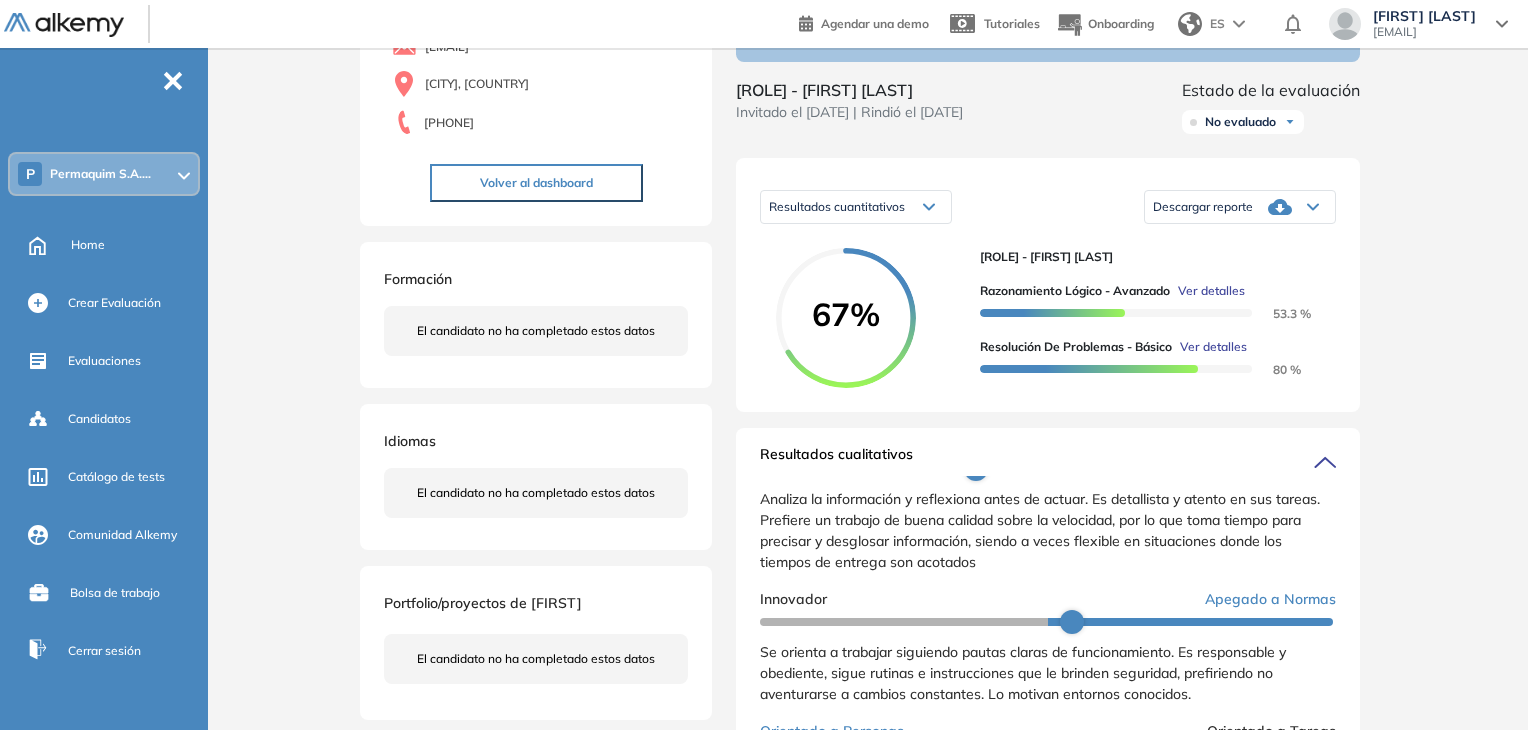 click 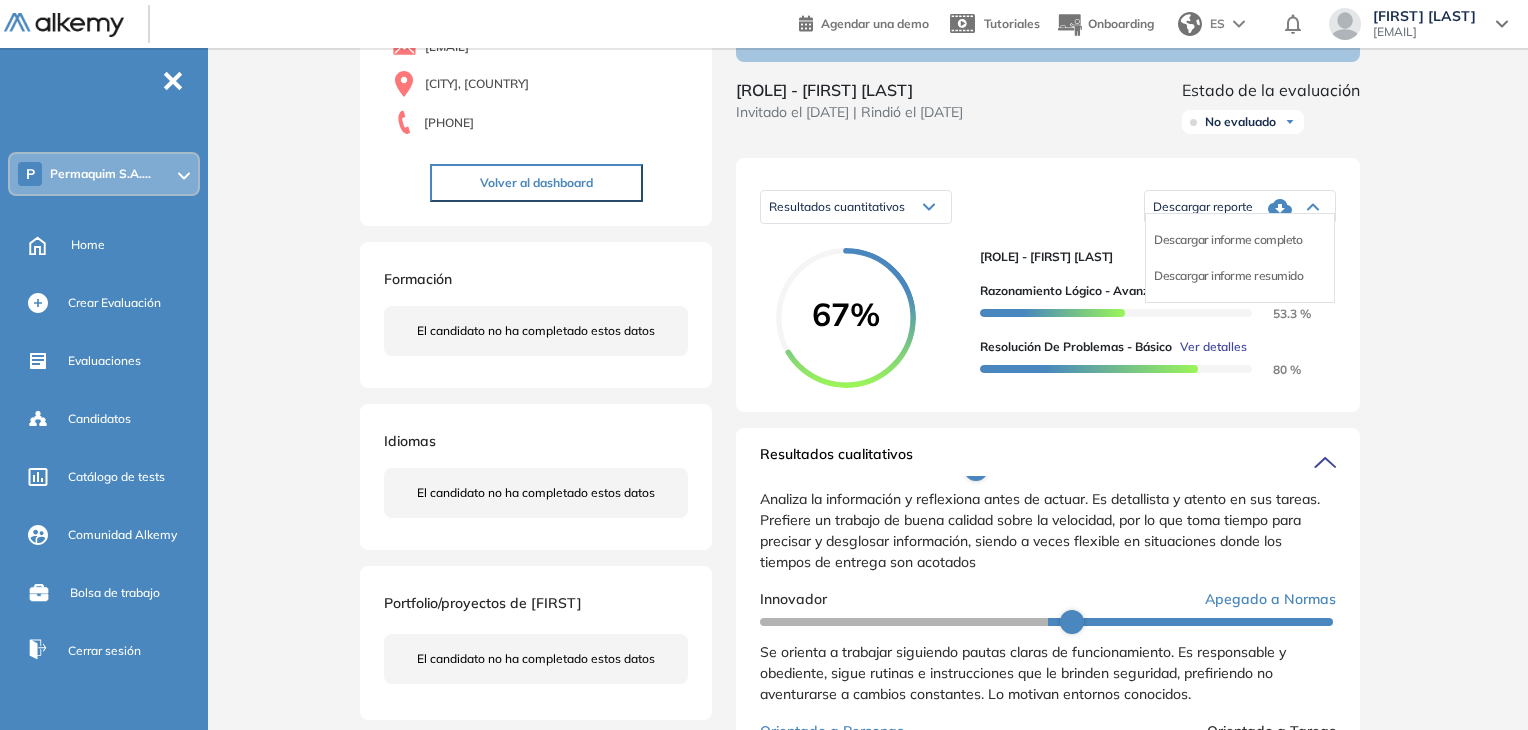 click on "Descargar reporte" at bounding box center [1203, 207] 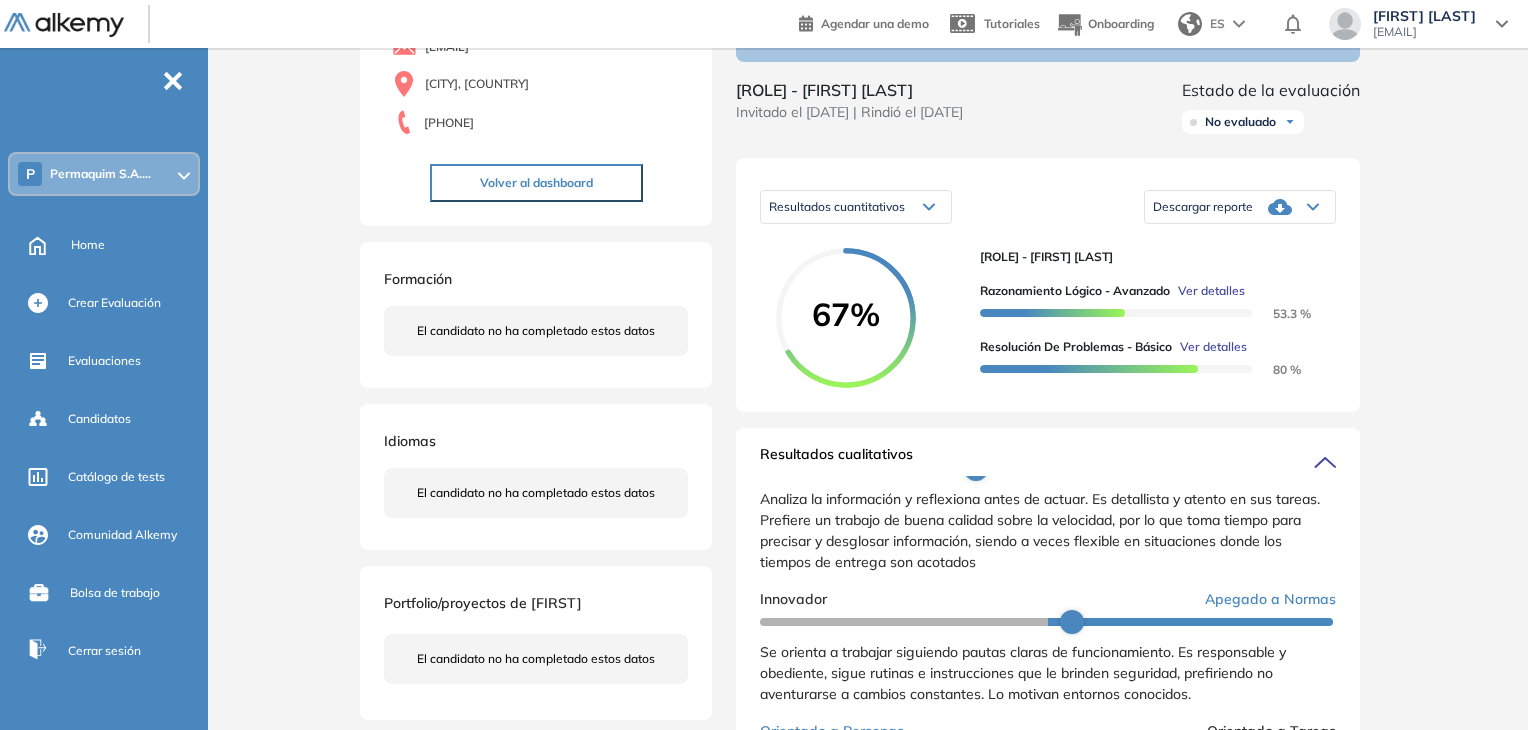 click on "Descargar reporte" at bounding box center (1203, 207) 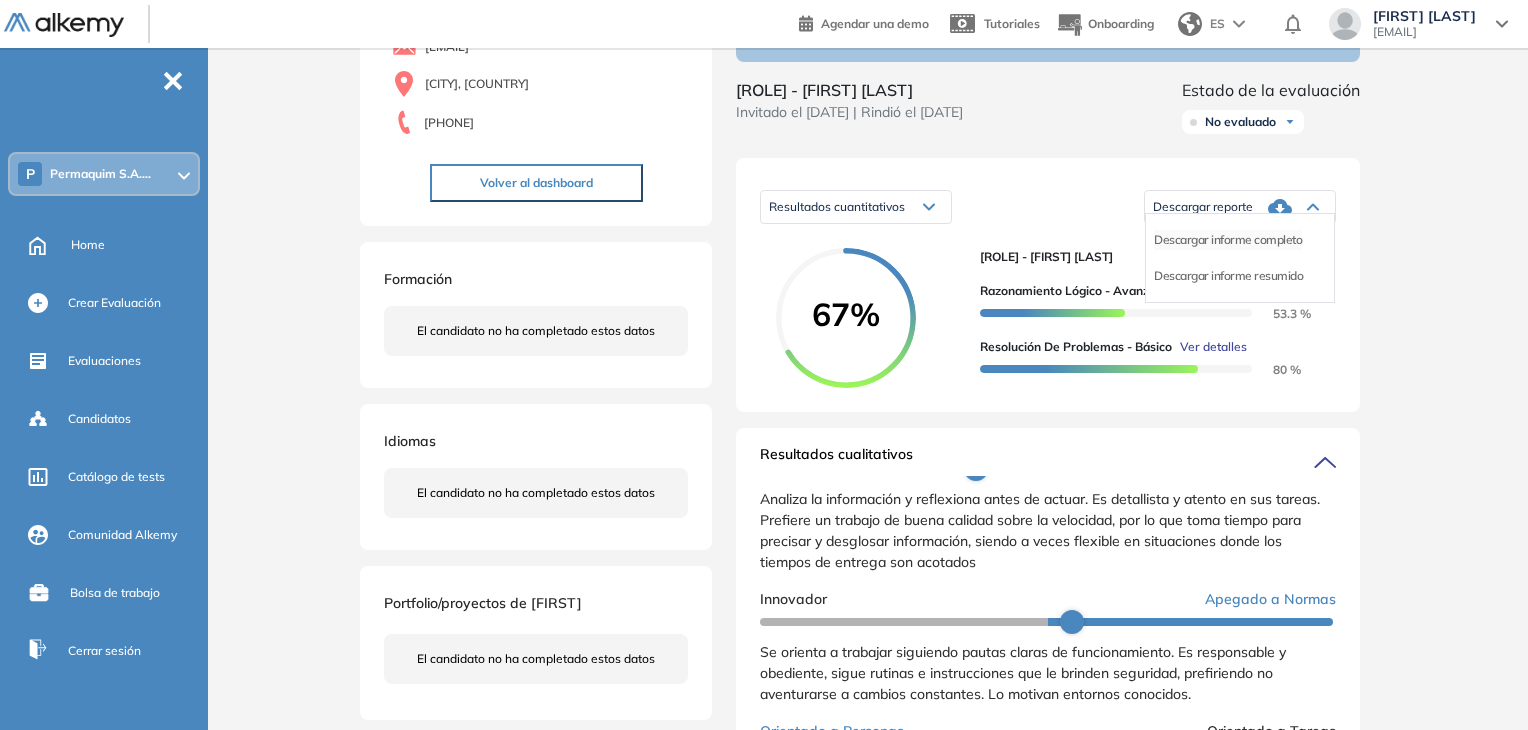 click on "Descargar informe completo" at bounding box center (1228, 240) 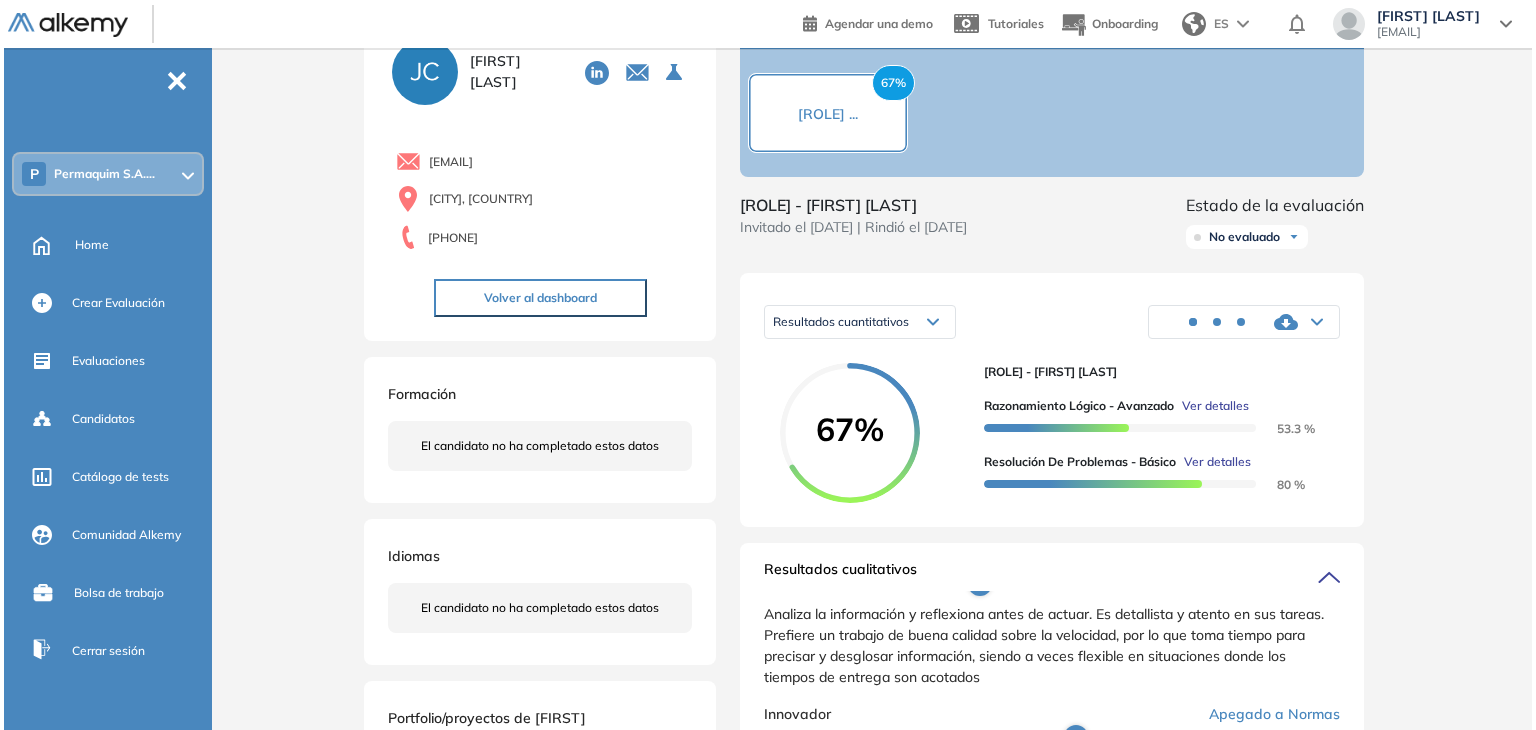 scroll, scrollTop: 0, scrollLeft: 0, axis: both 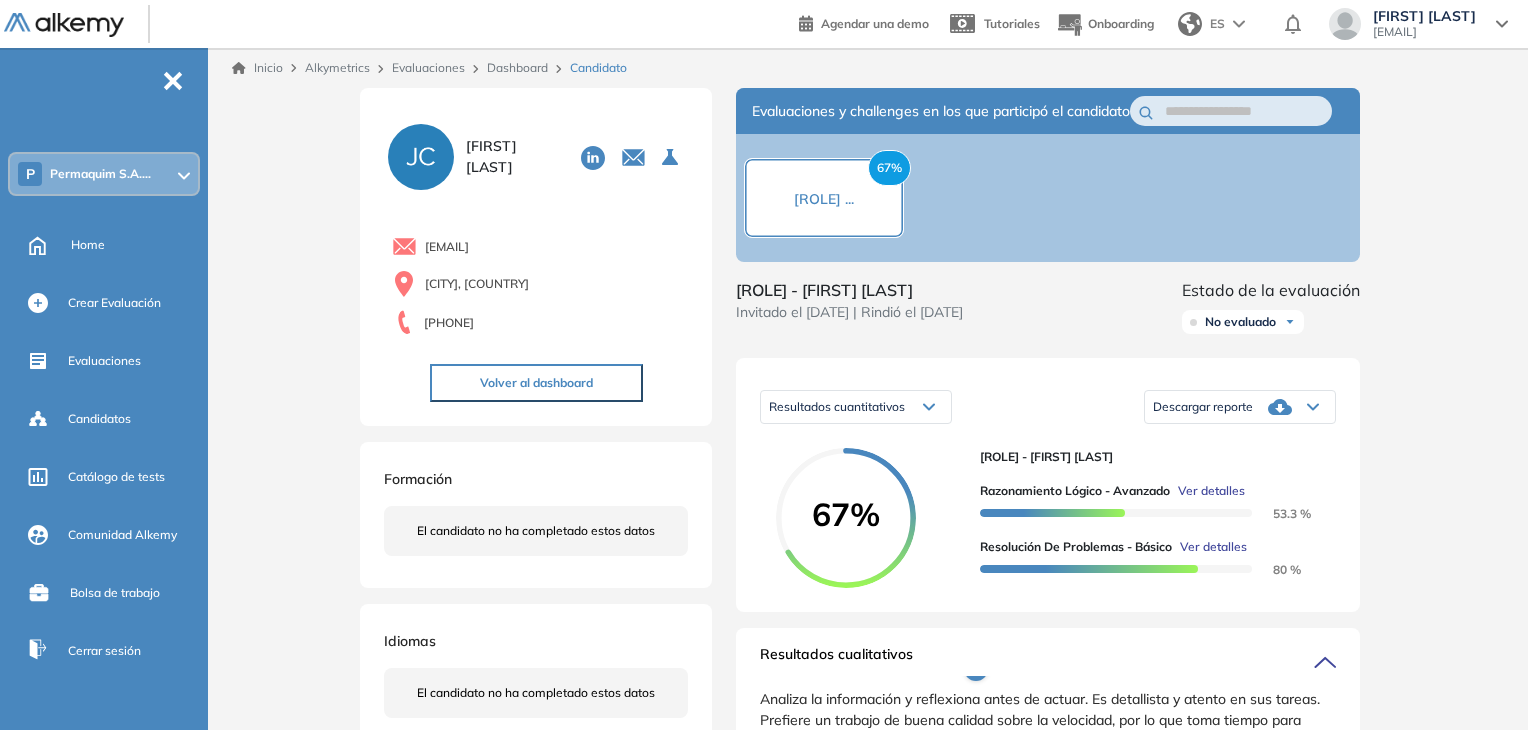 click on "Resultados cuantitativos" at bounding box center [856, 407] 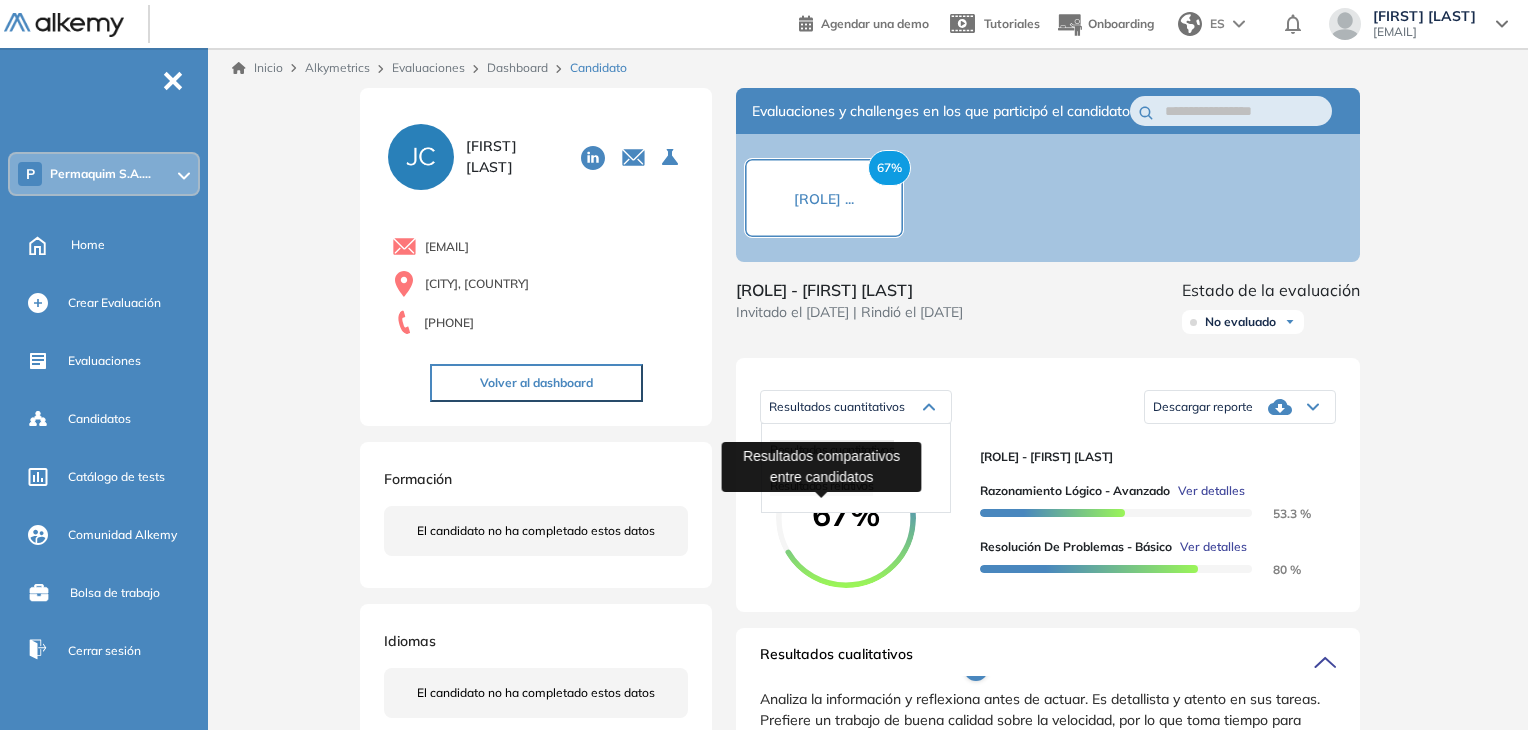 click on "Resultados relativos" at bounding box center [821, 485] 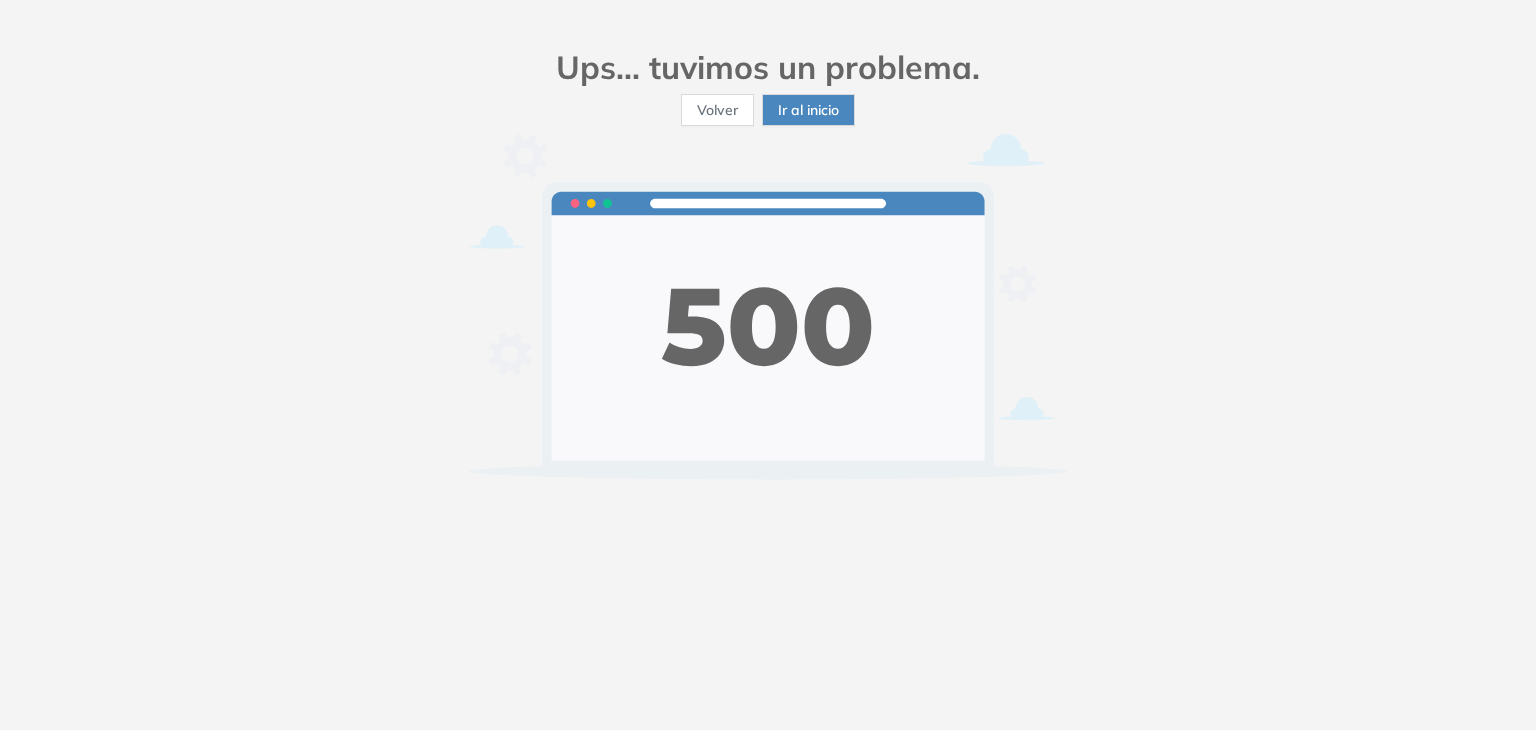 scroll, scrollTop: 0, scrollLeft: 0, axis: both 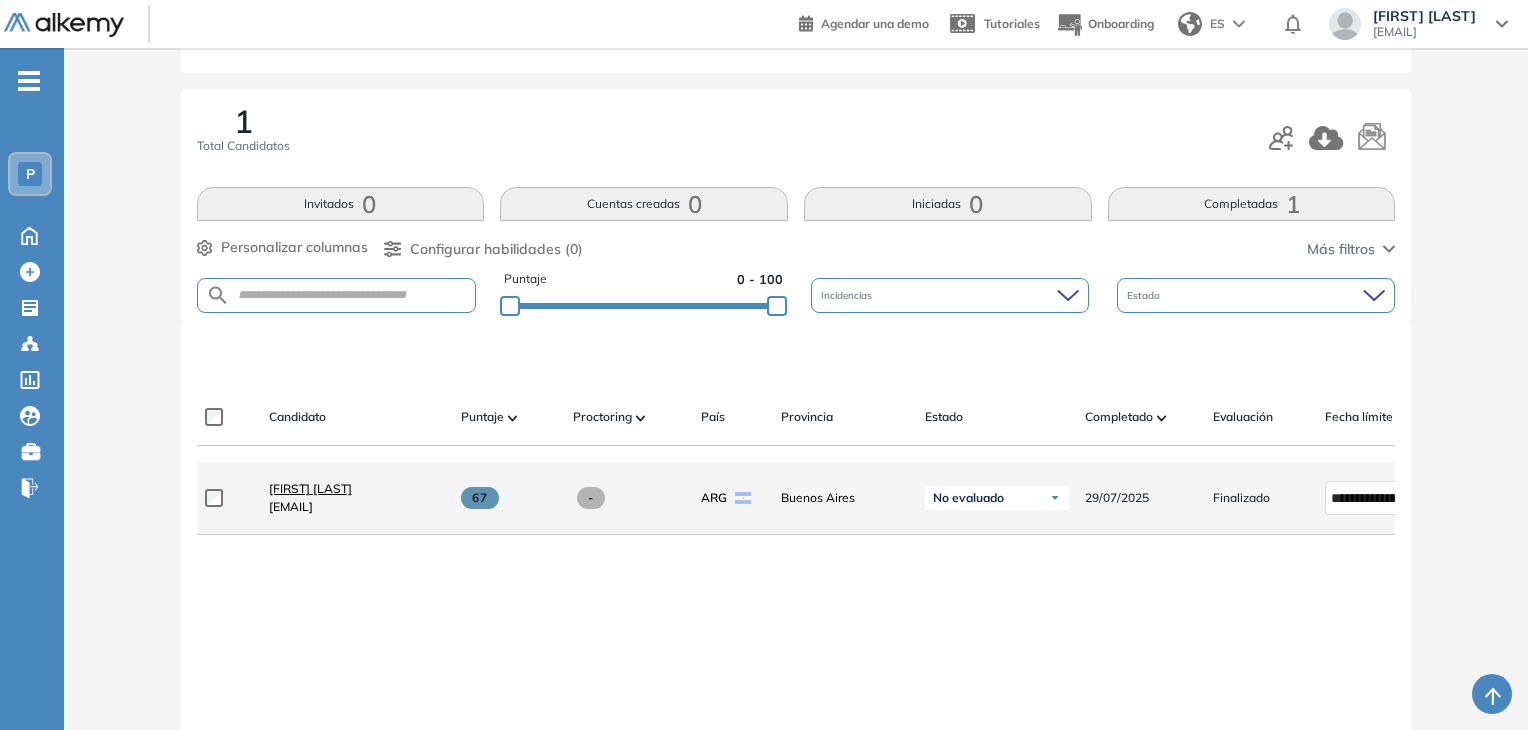 click on "[FIRST] [LAST]" at bounding box center (310, 488) 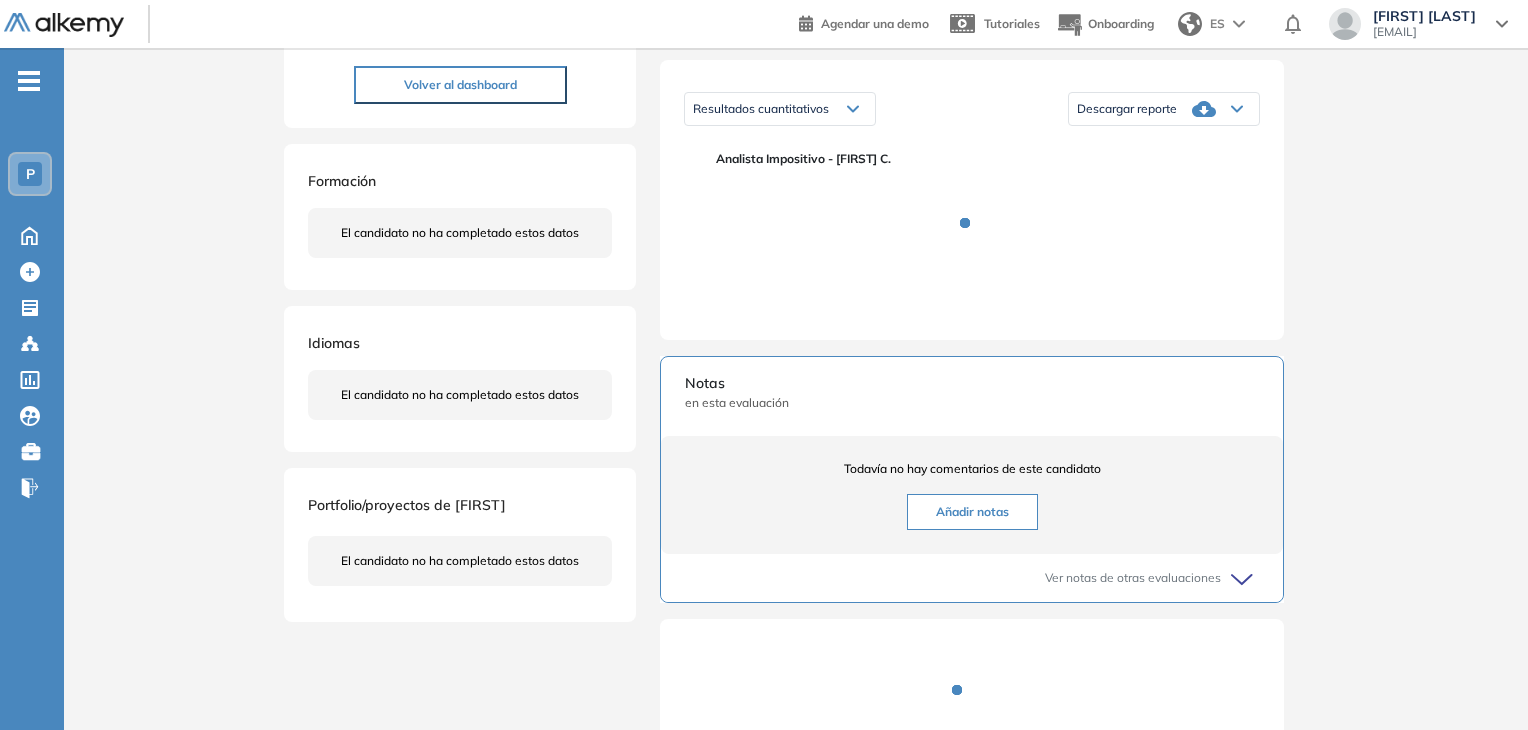scroll, scrollTop: 300, scrollLeft: 0, axis: vertical 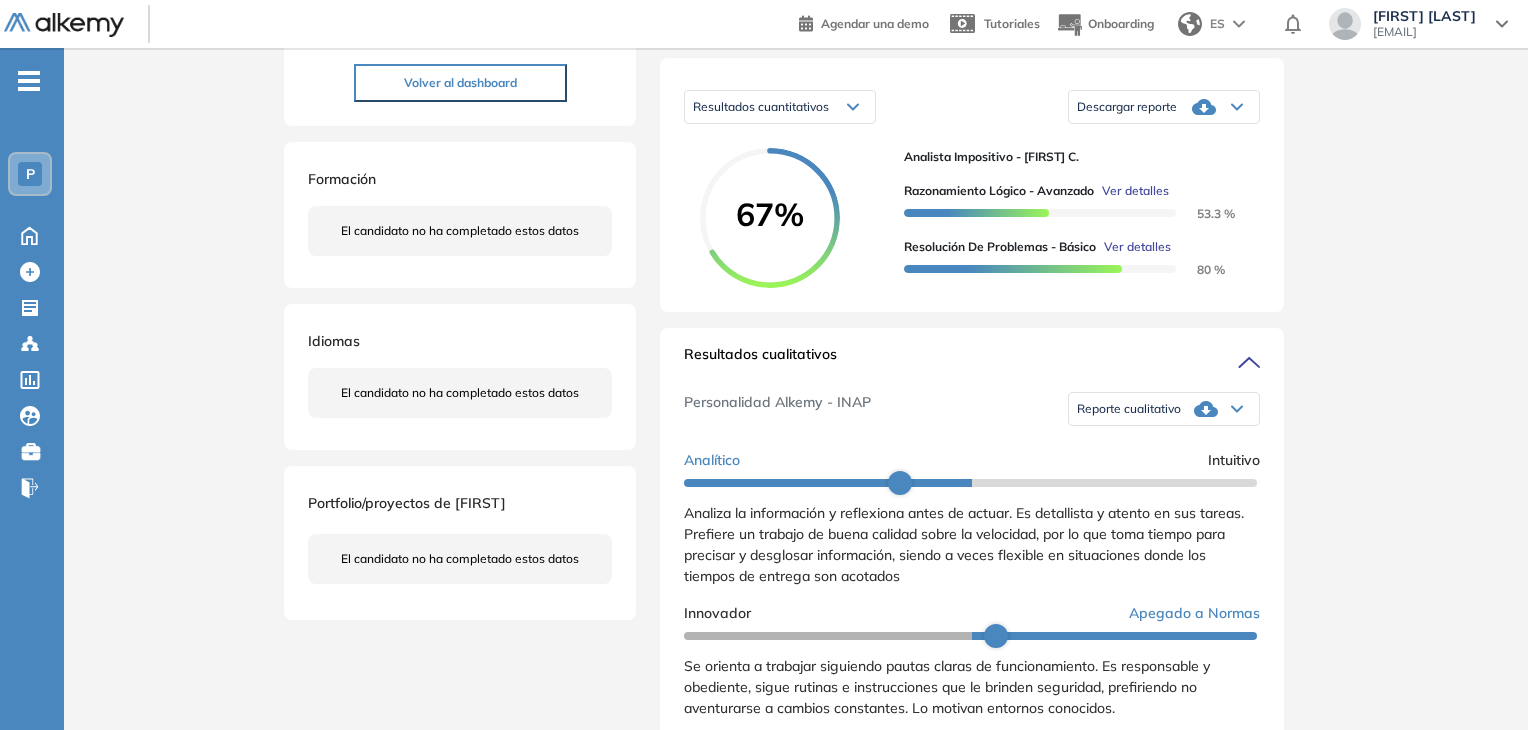 click on "Reporte cualitativo" at bounding box center (1129, 409) 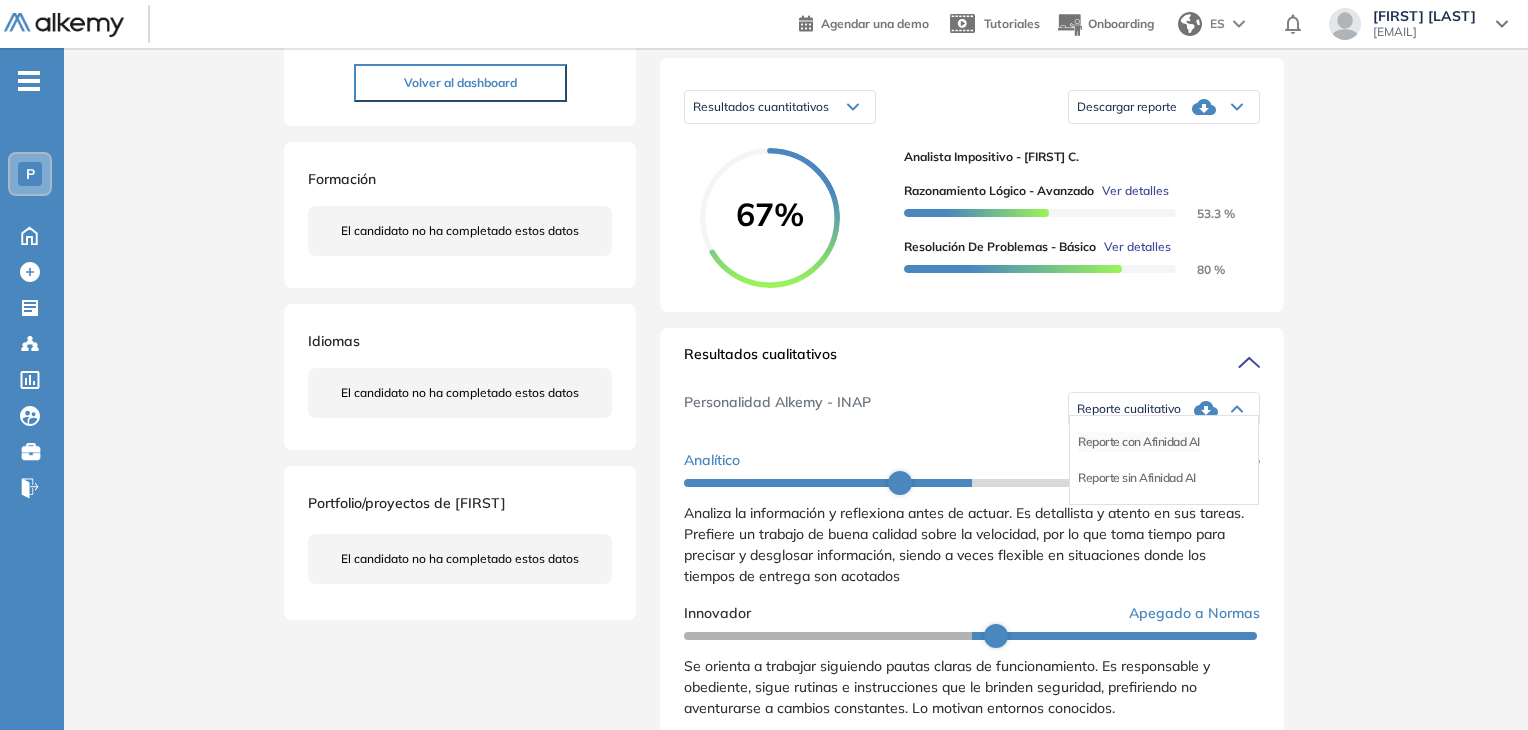 click on "Reporte con Afinidad AI" at bounding box center [1139, 442] 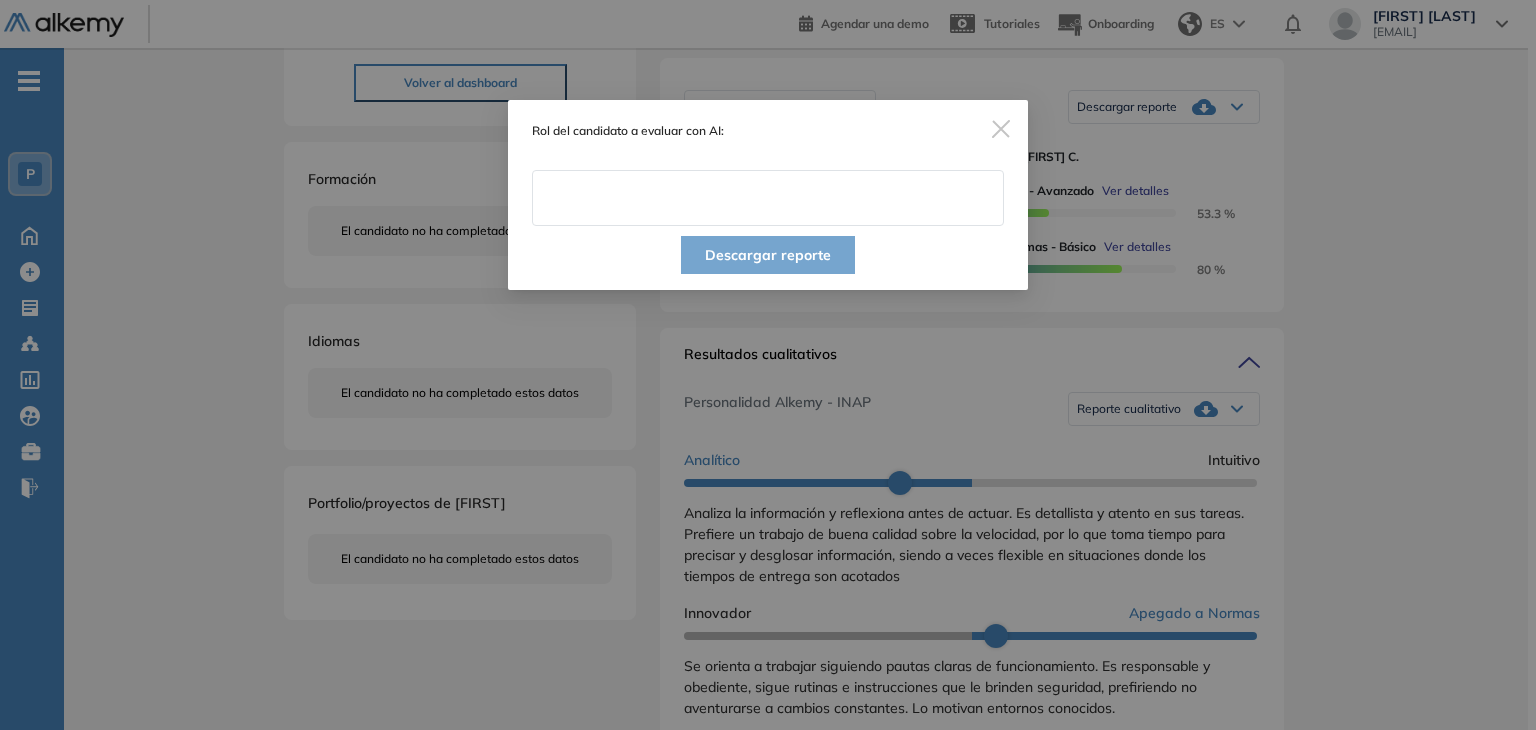 click at bounding box center [768, 198] 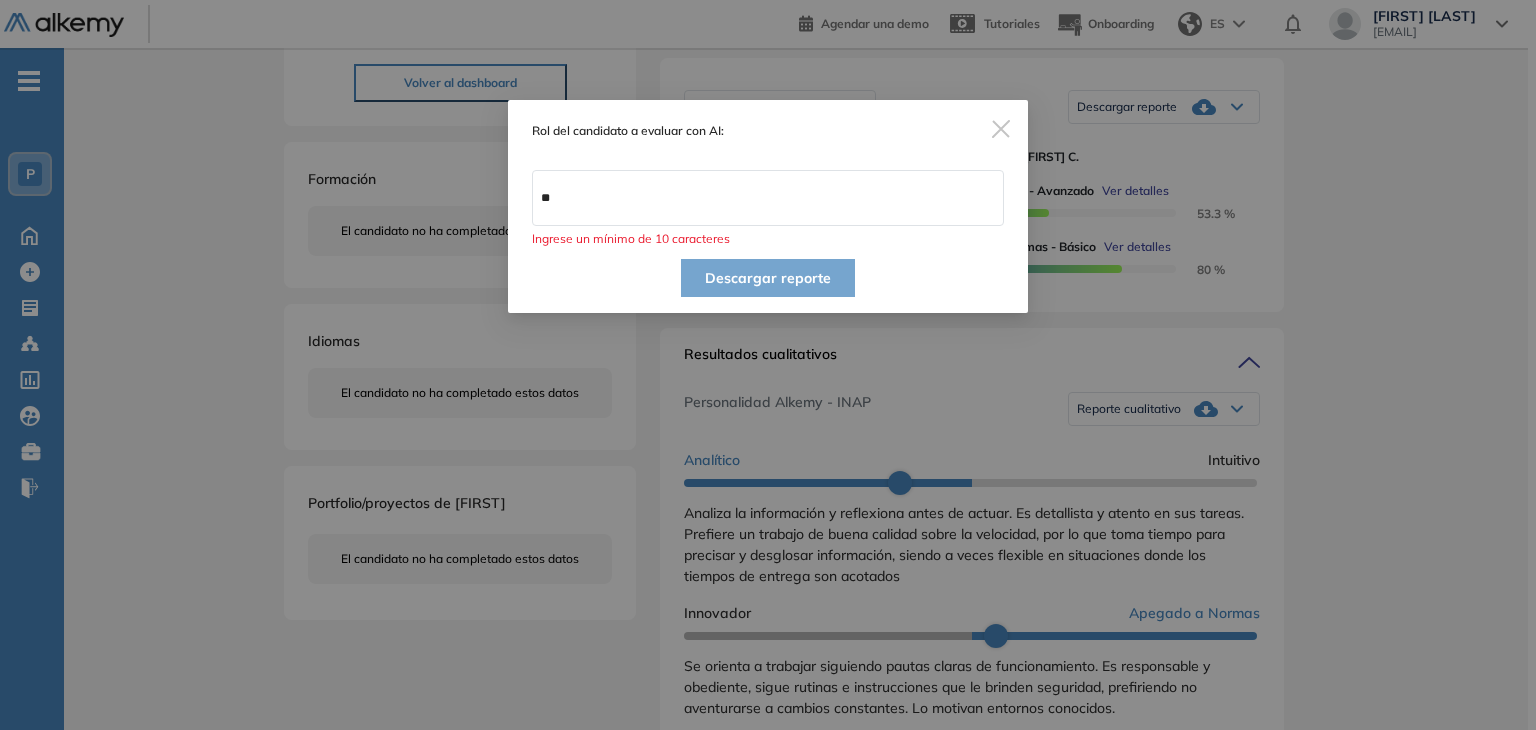 type on "*" 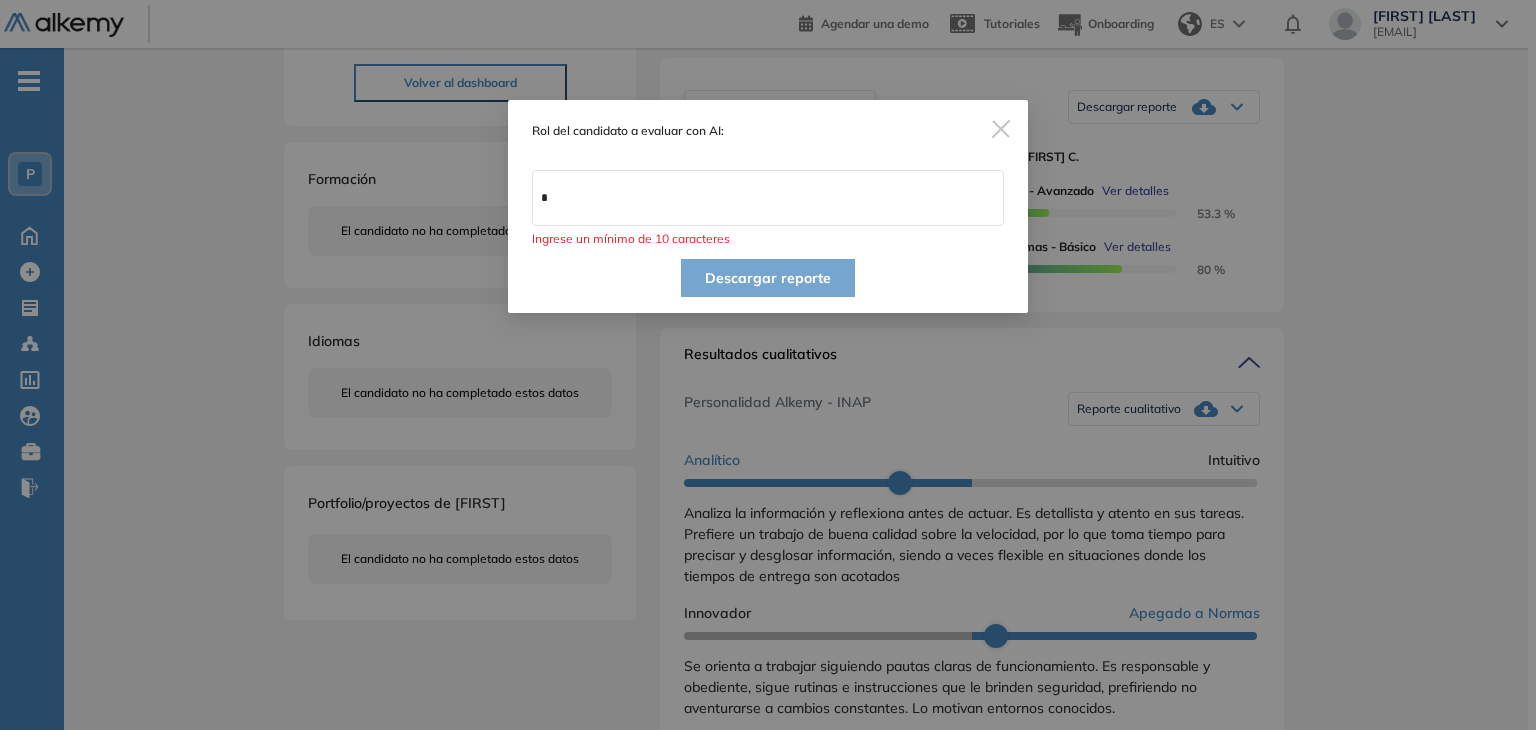 type 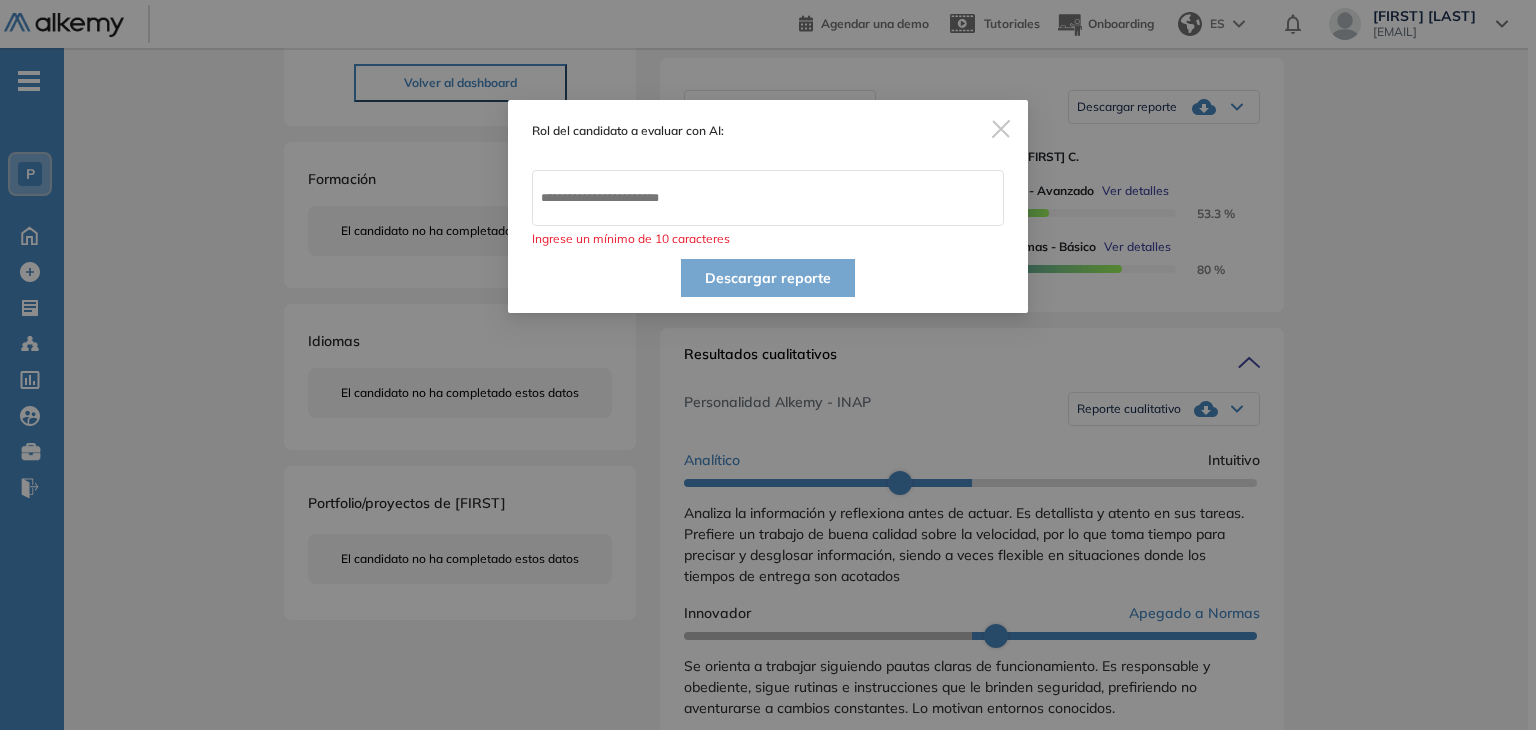 click at bounding box center [1001, 129] 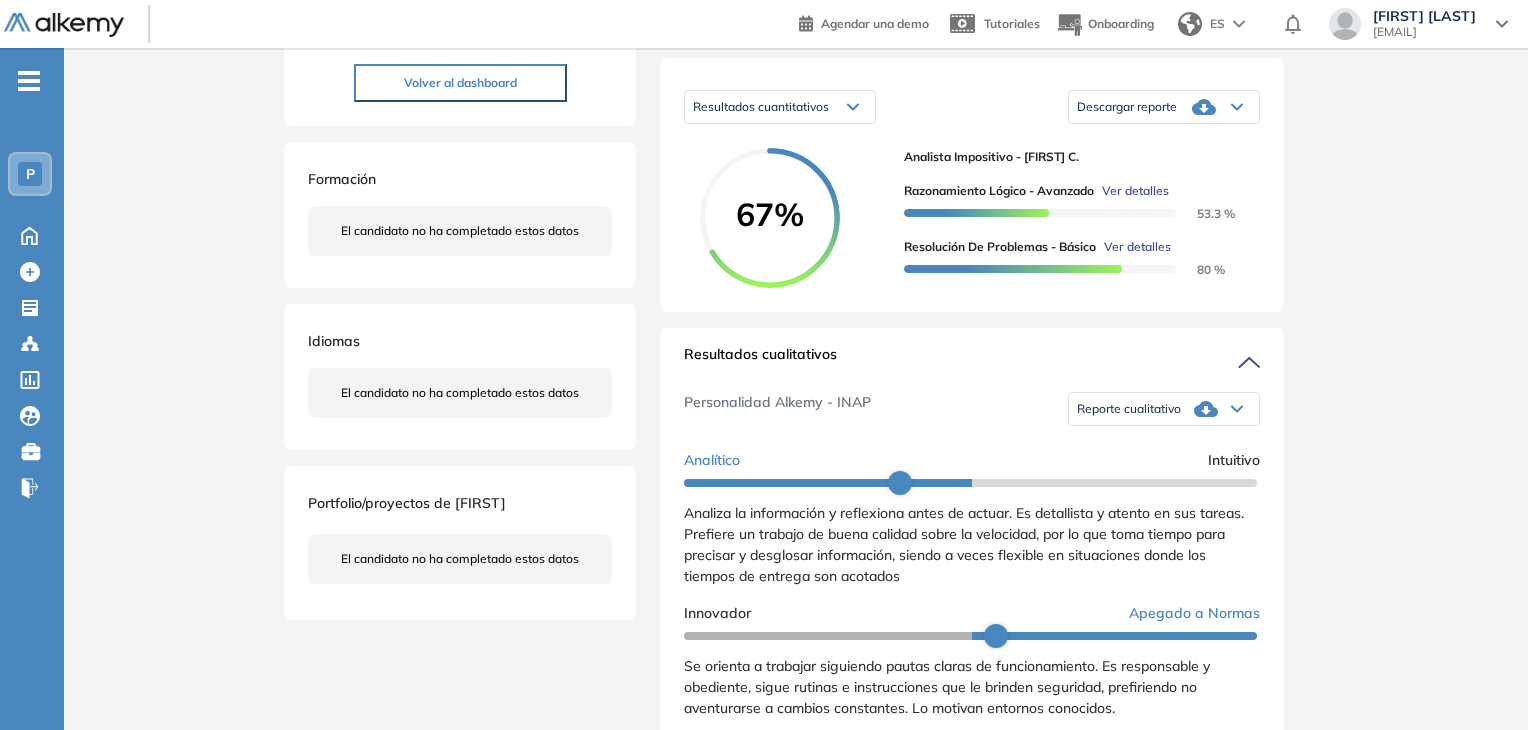click 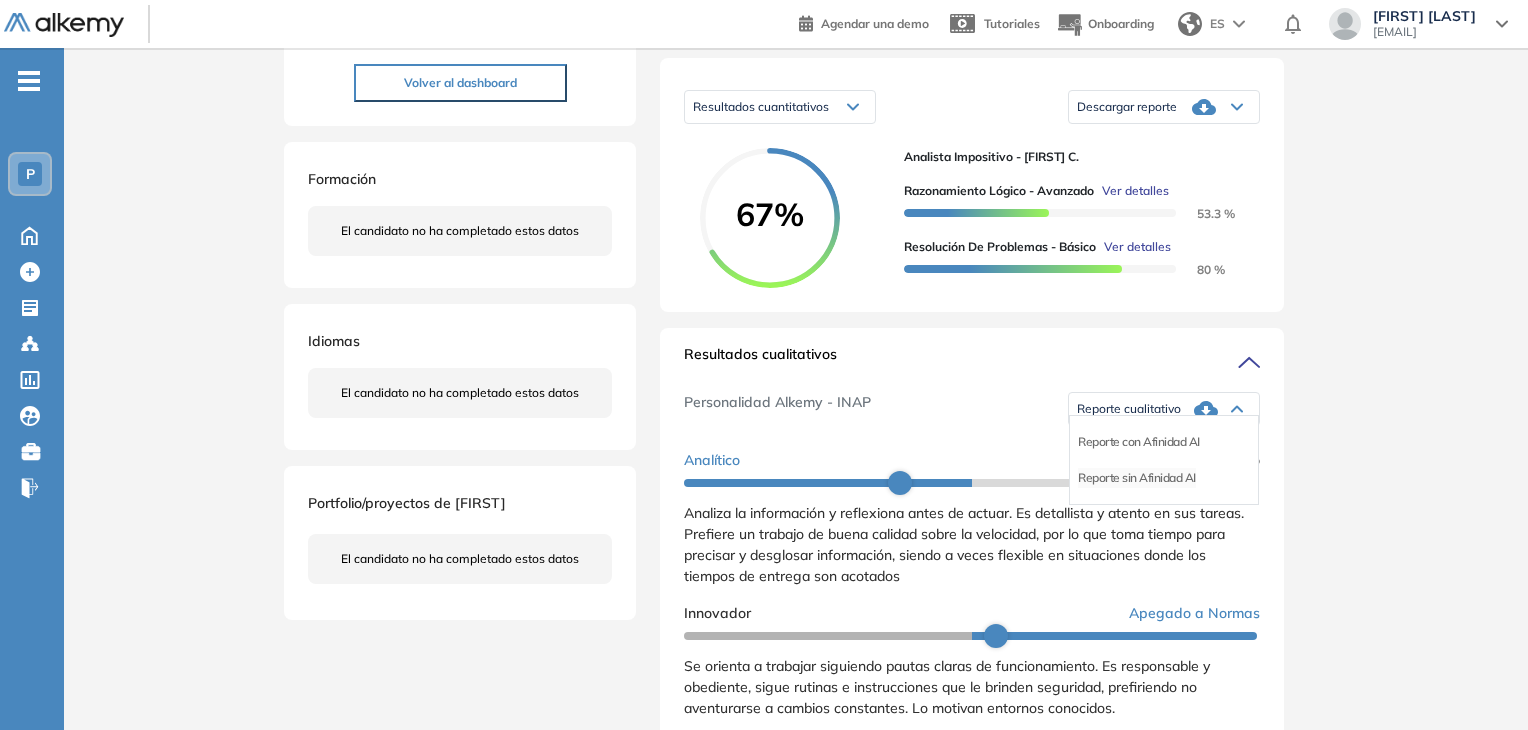 click on "Reporte sin Afinidad AI" at bounding box center [1137, 478] 